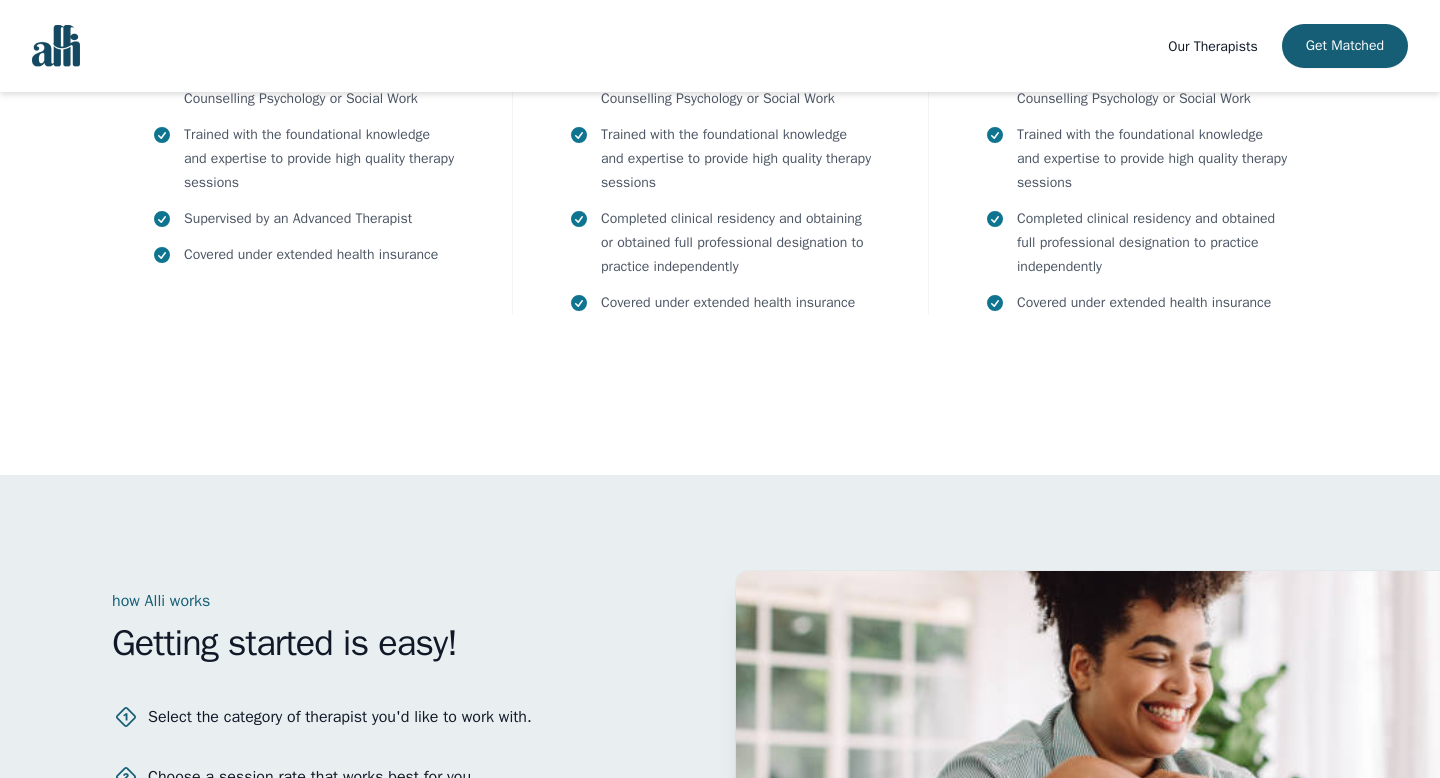 scroll, scrollTop: 2186, scrollLeft: 0, axis: vertical 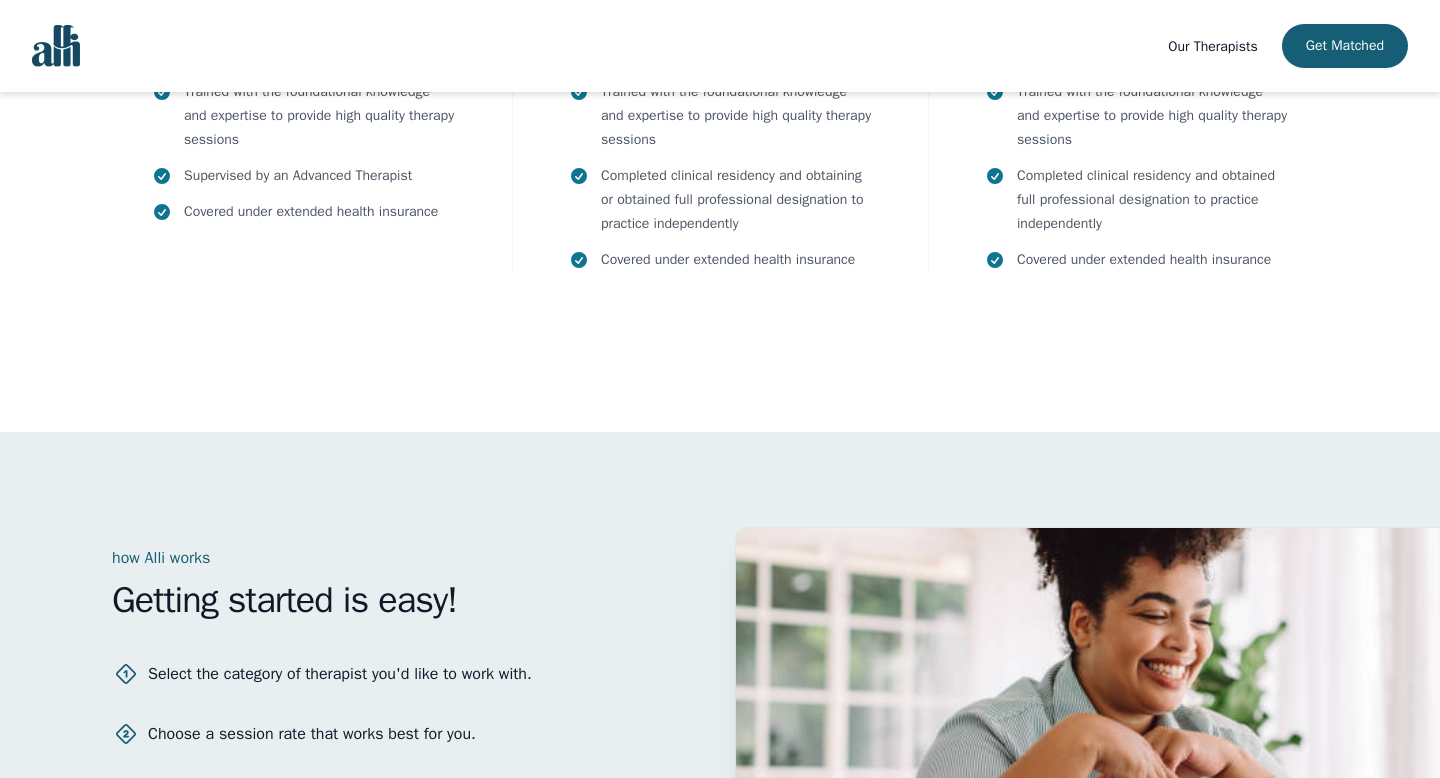 click on "Our Therapists" at bounding box center (1212, 46) 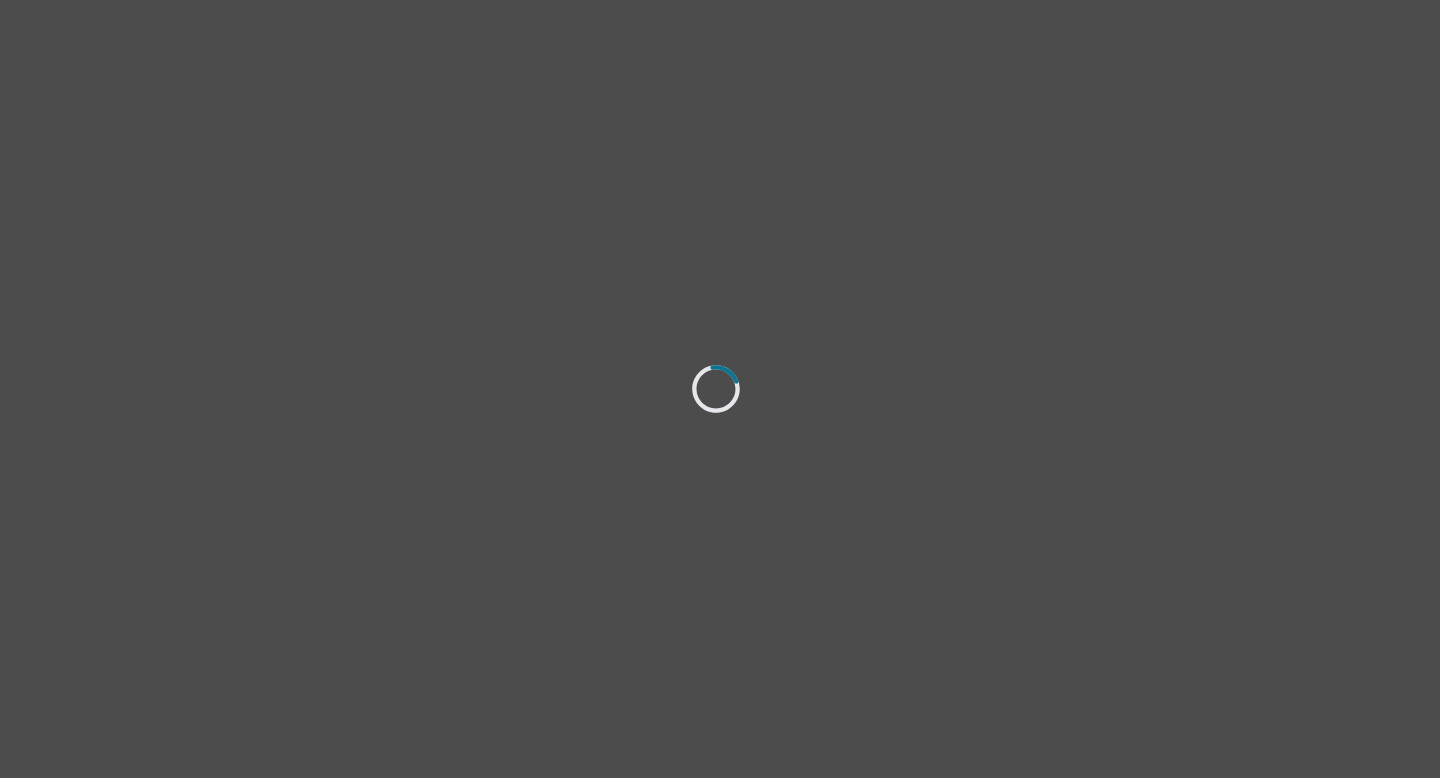 scroll, scrollTop: 0, scrollLeft: 0, axis: both 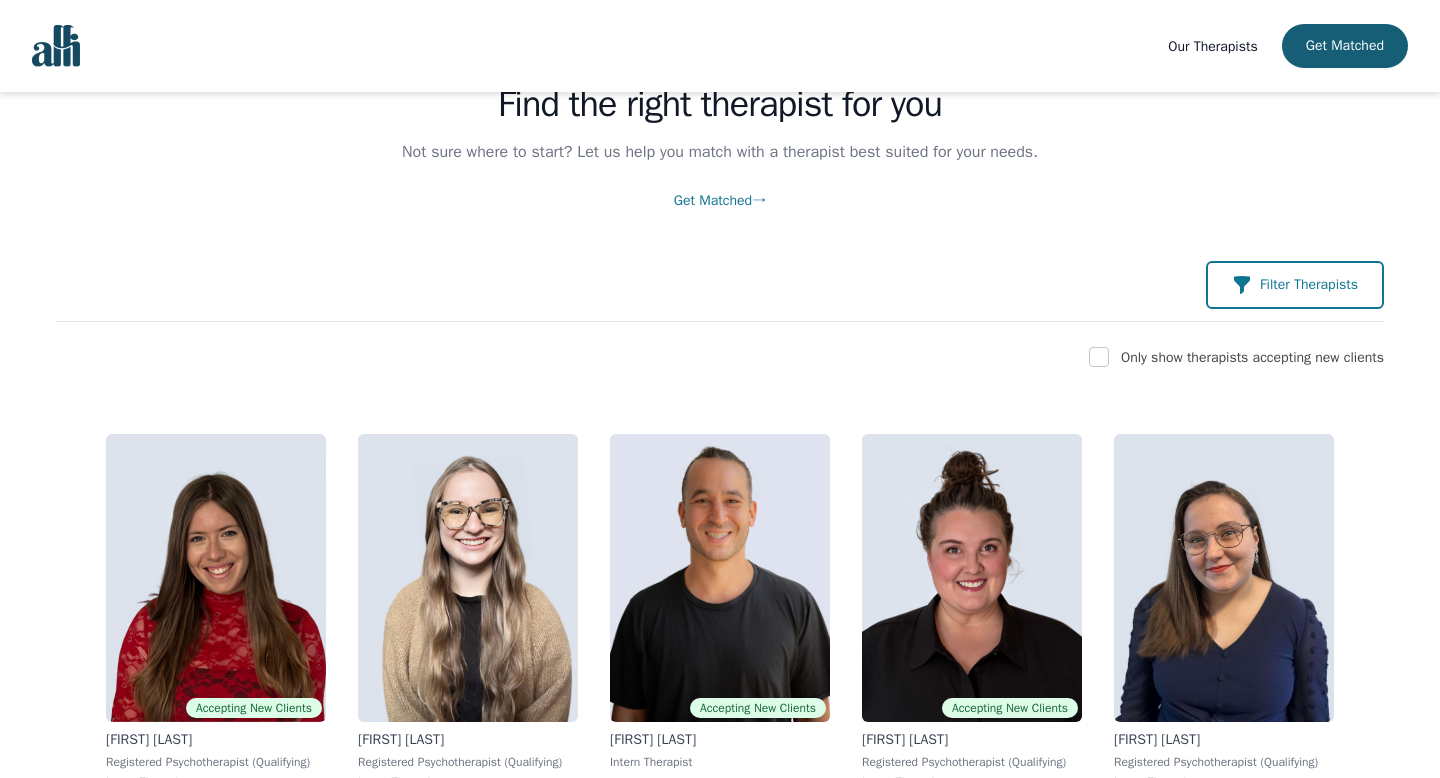 click 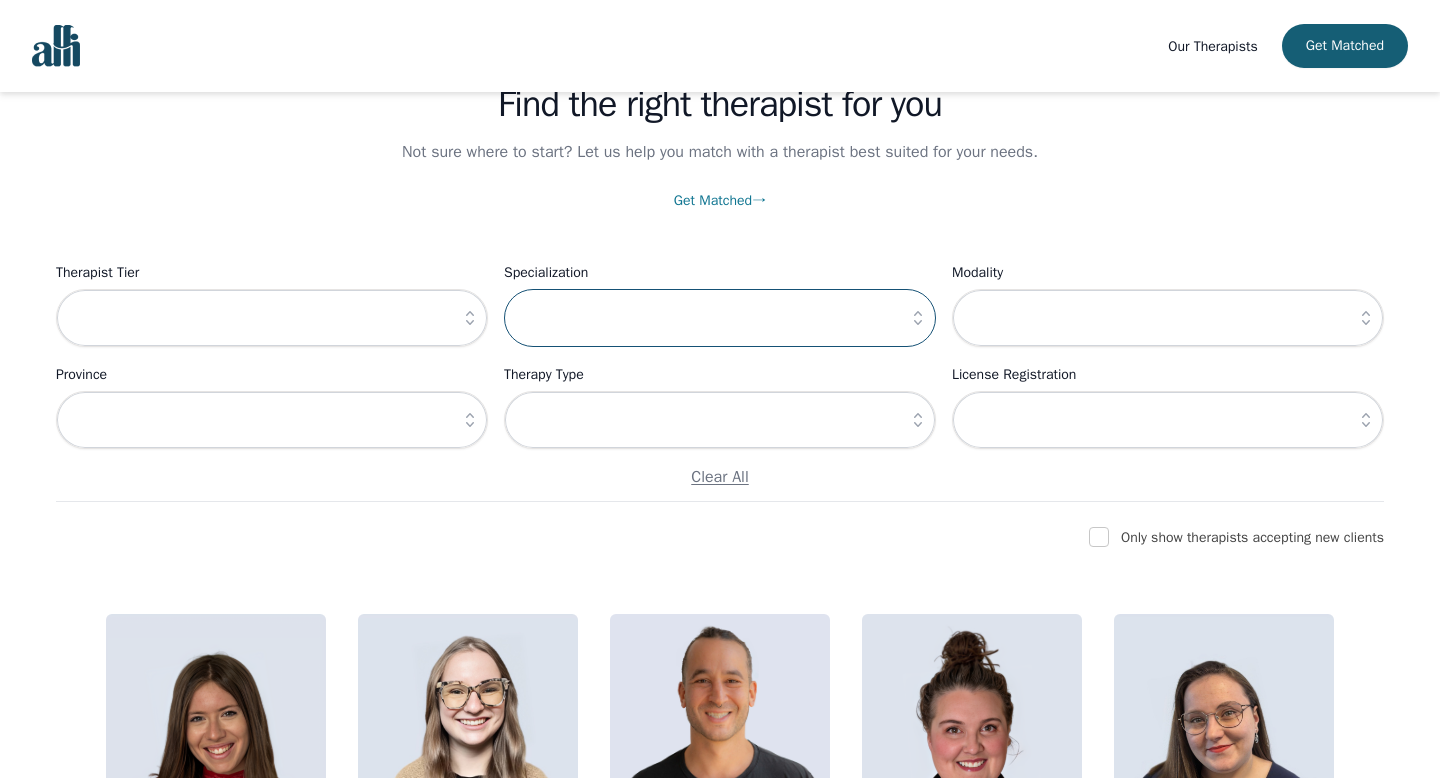 click at bounding box center (720, 318) 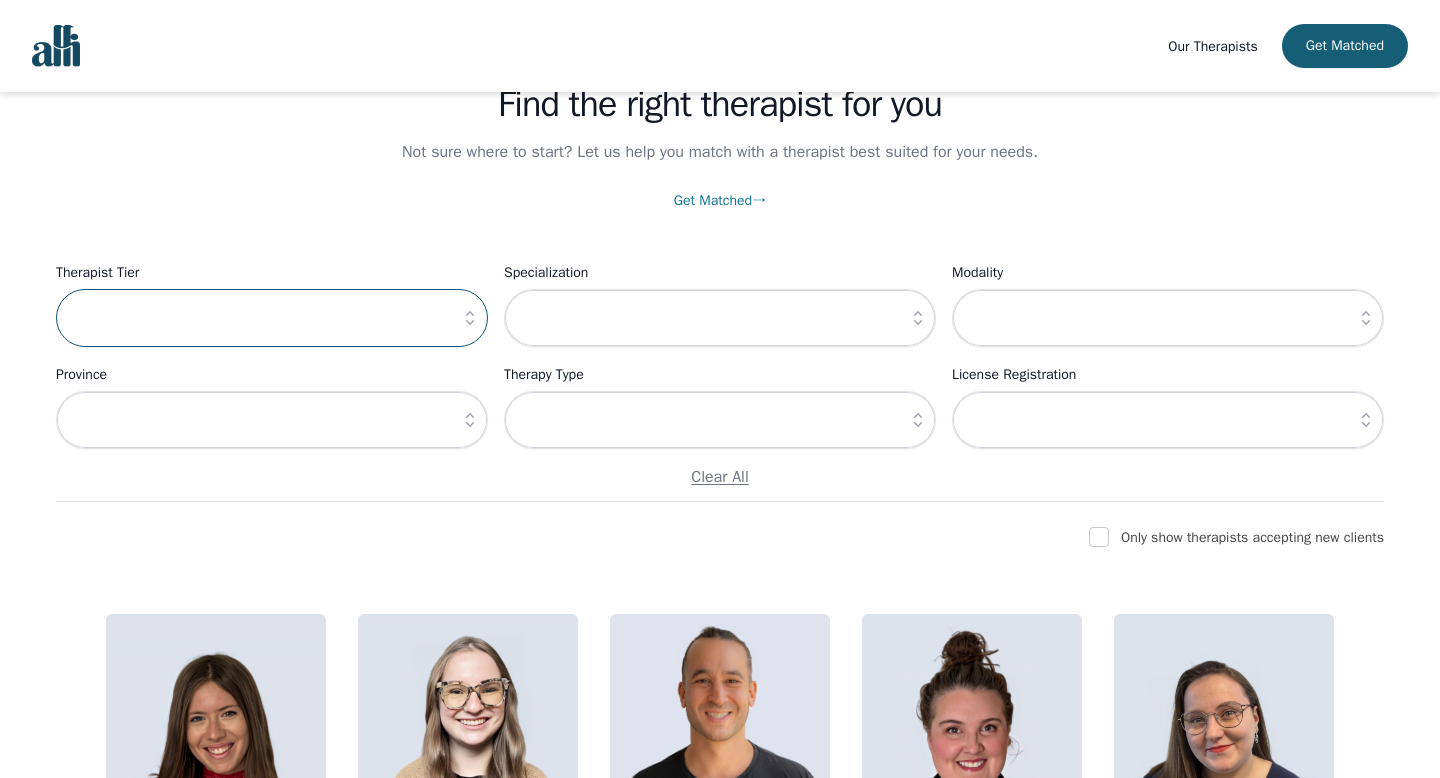 click at bounding box center (272, 318) 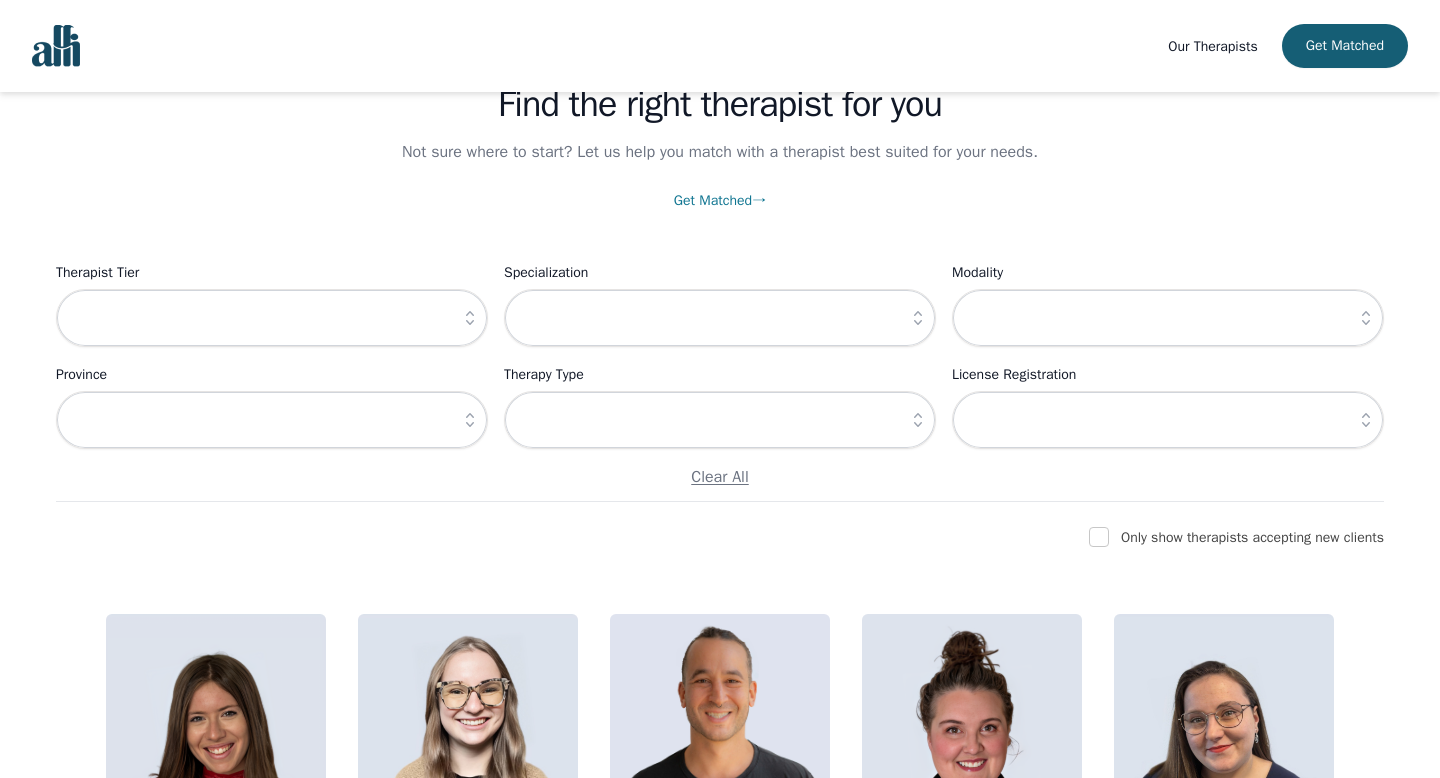 click at bounding box center [470, 318] 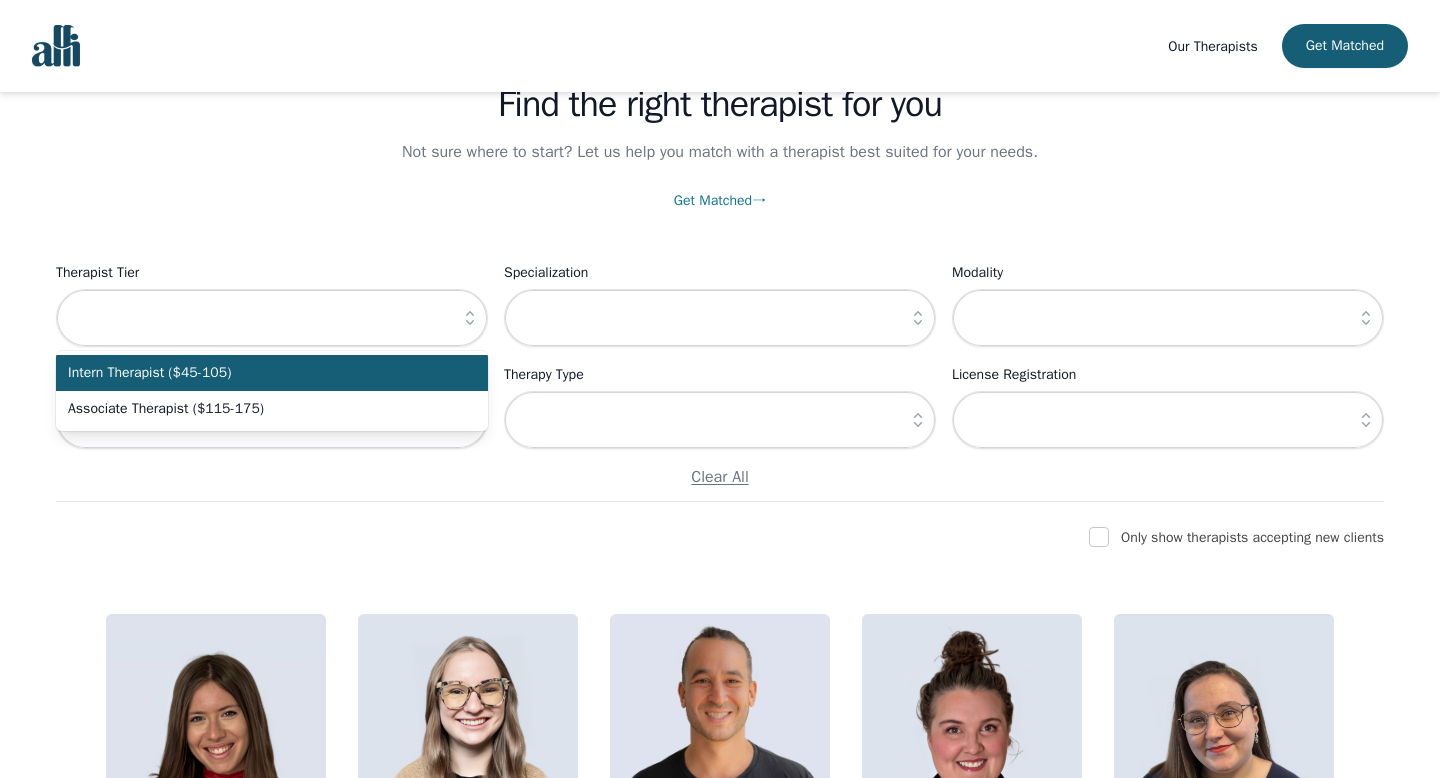 click on "Intern Therapist ($45-105)" at bounding box center (272, 373) 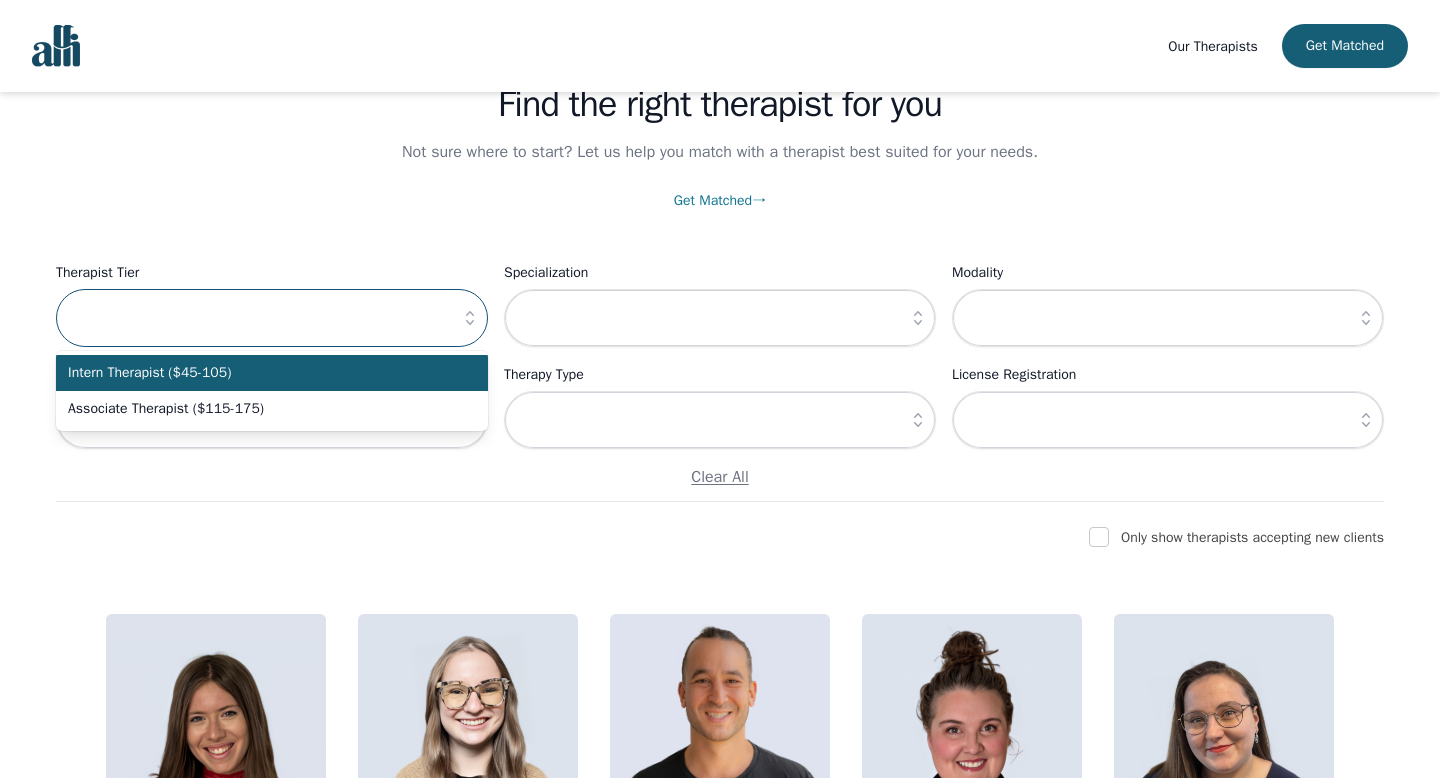 type on "Intern Therapist ($45-105)" 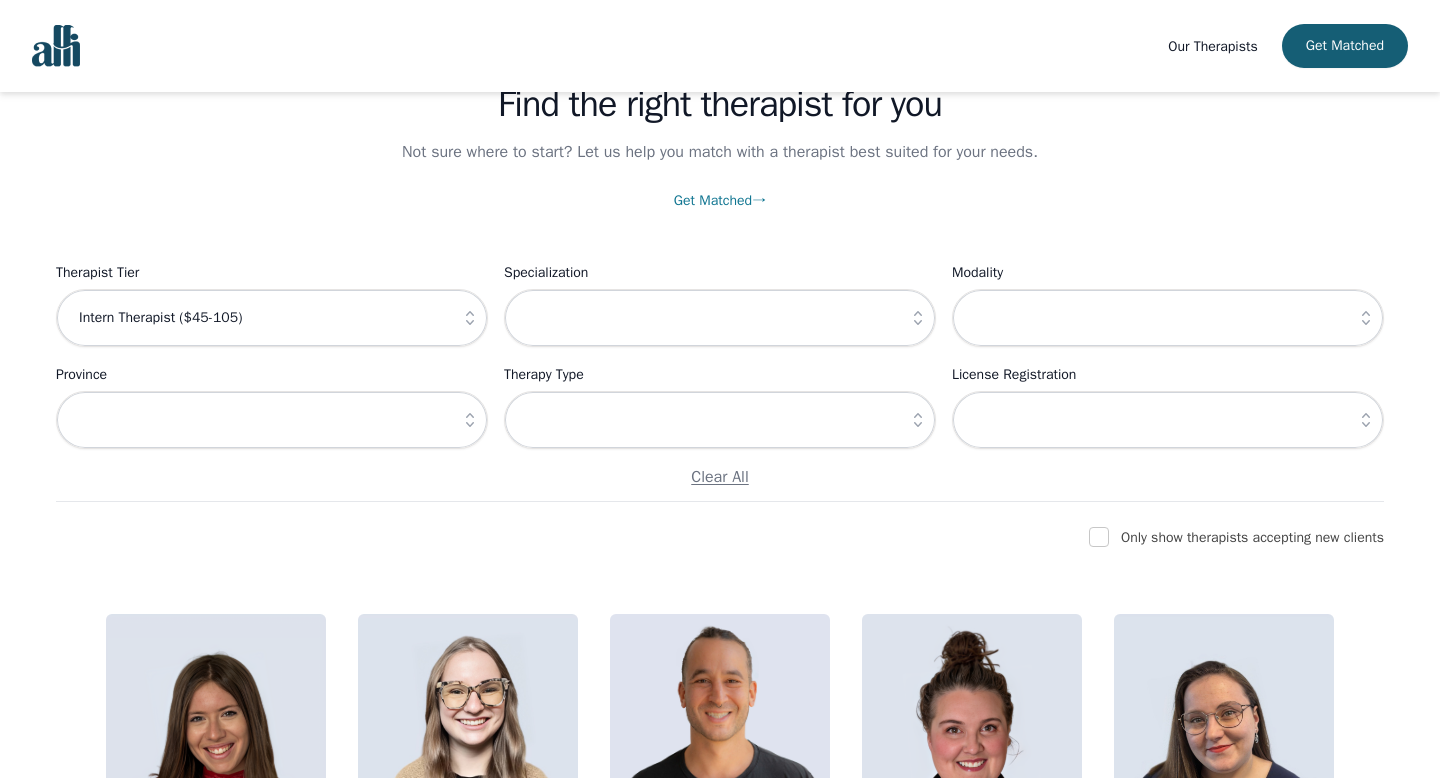 click 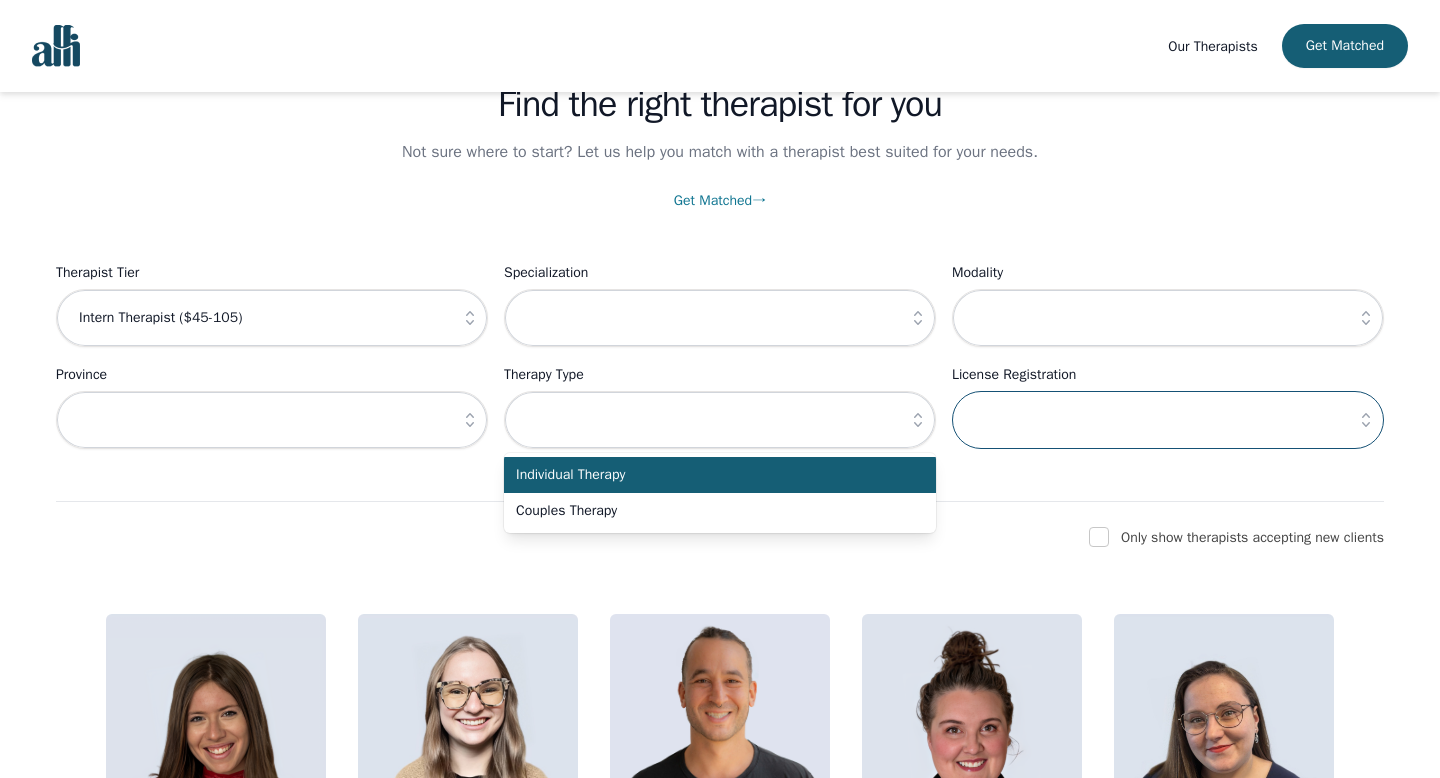 click at bounding box center (1168, 420) 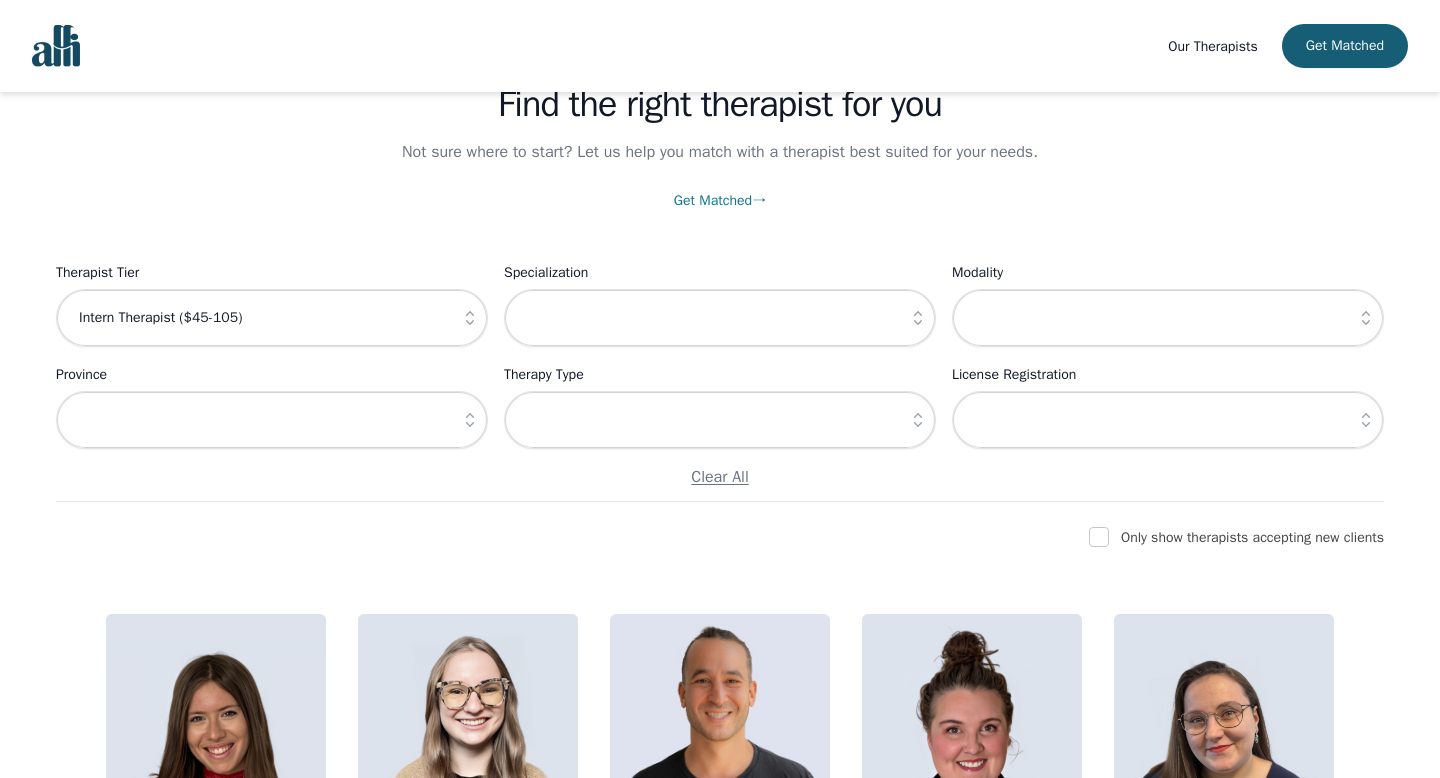 click 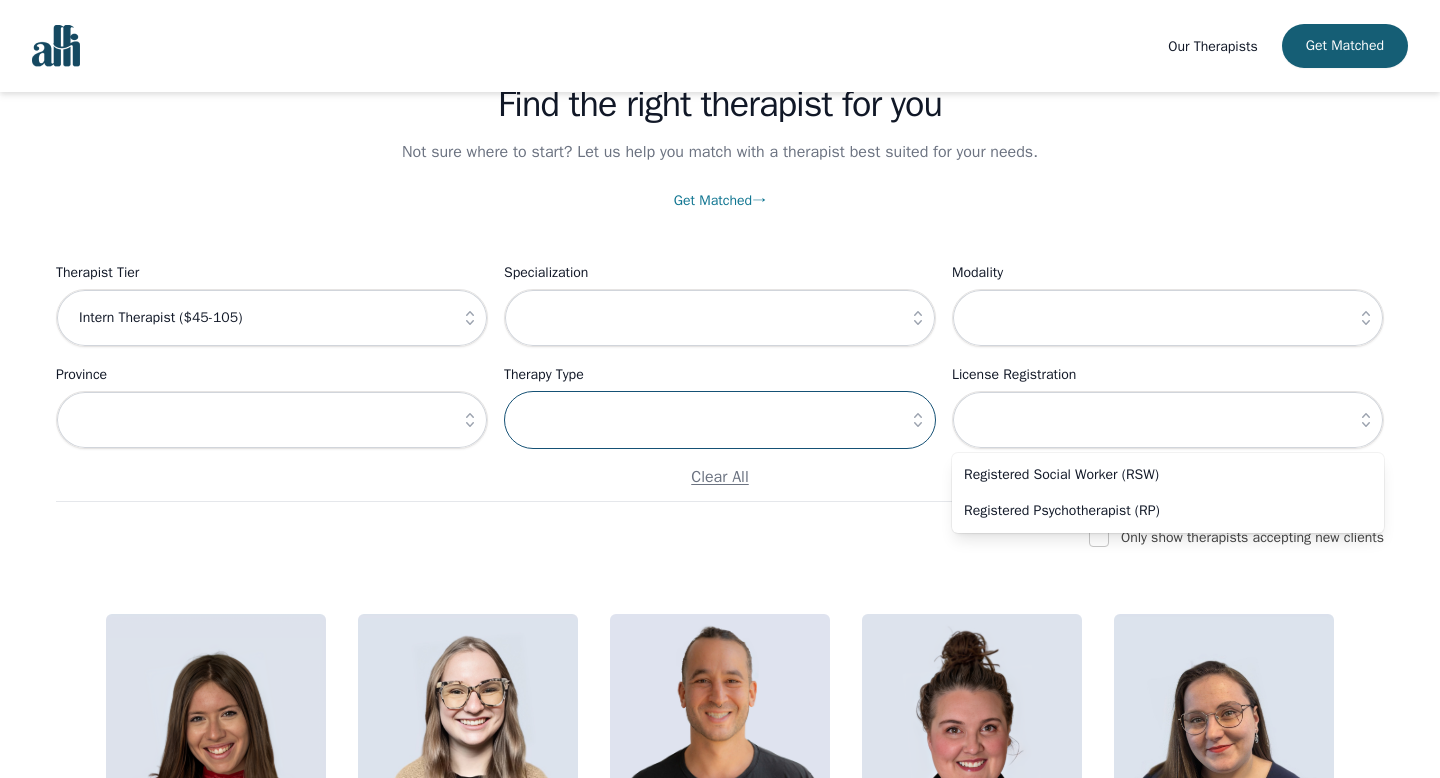 click at bounding box center (720, 420) 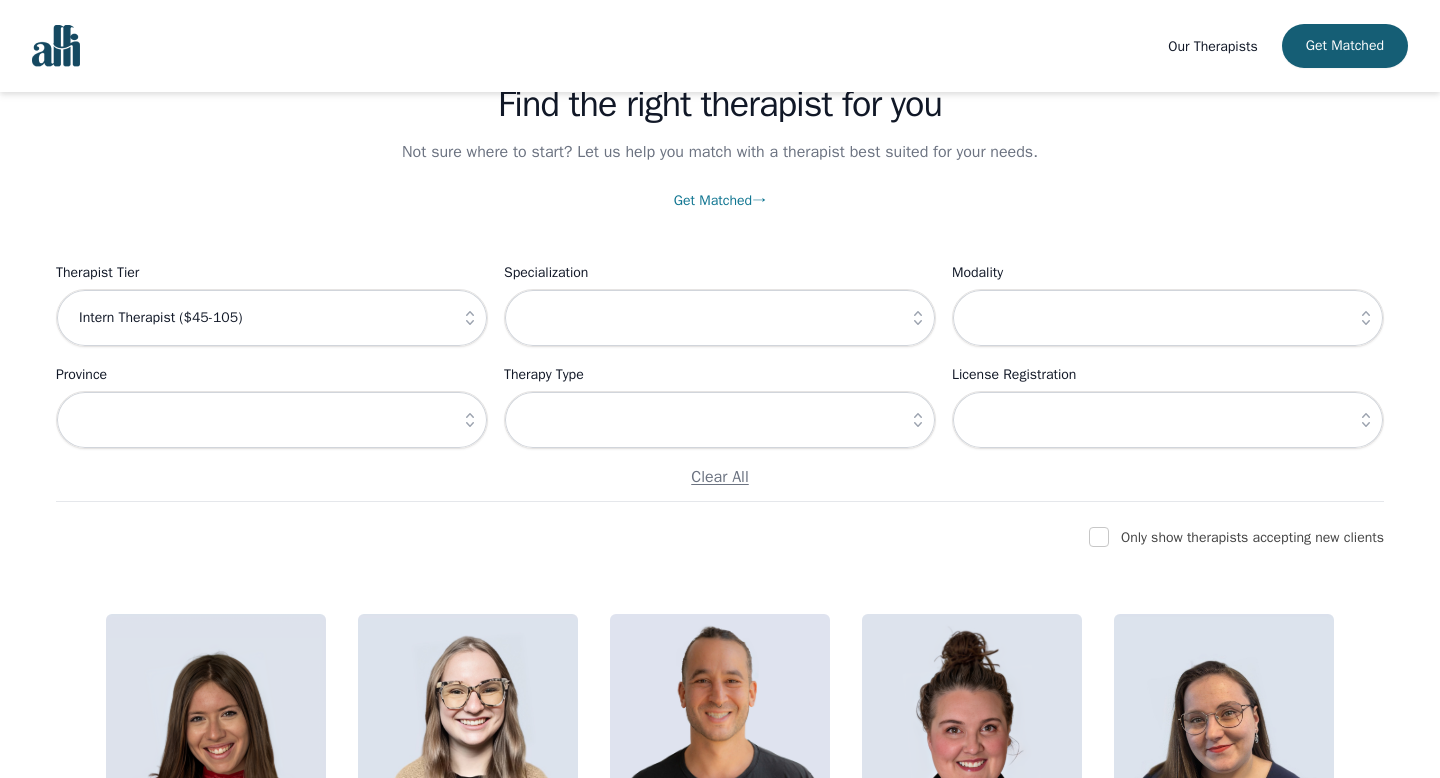 click at bounding box center [918, 420] 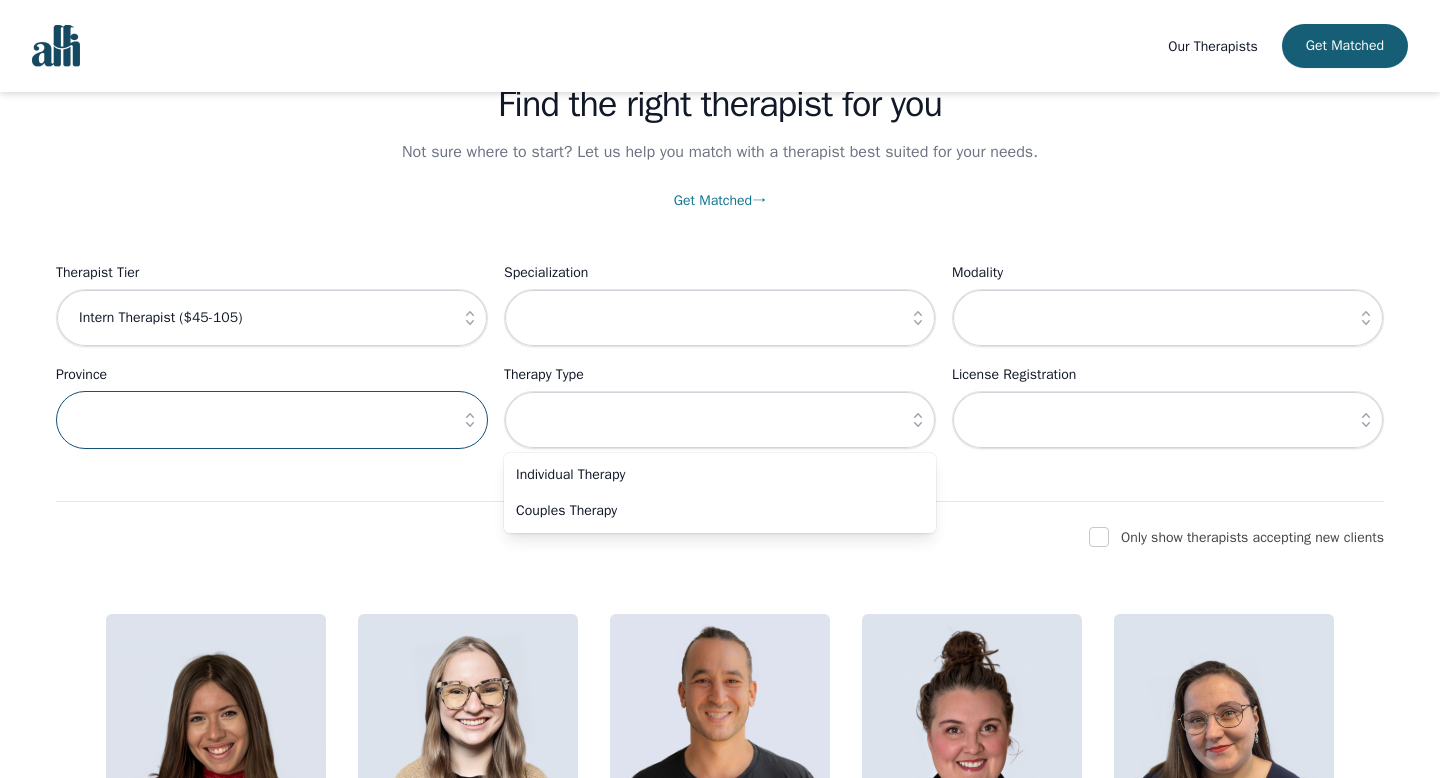 click at bounding box center [272, 420] 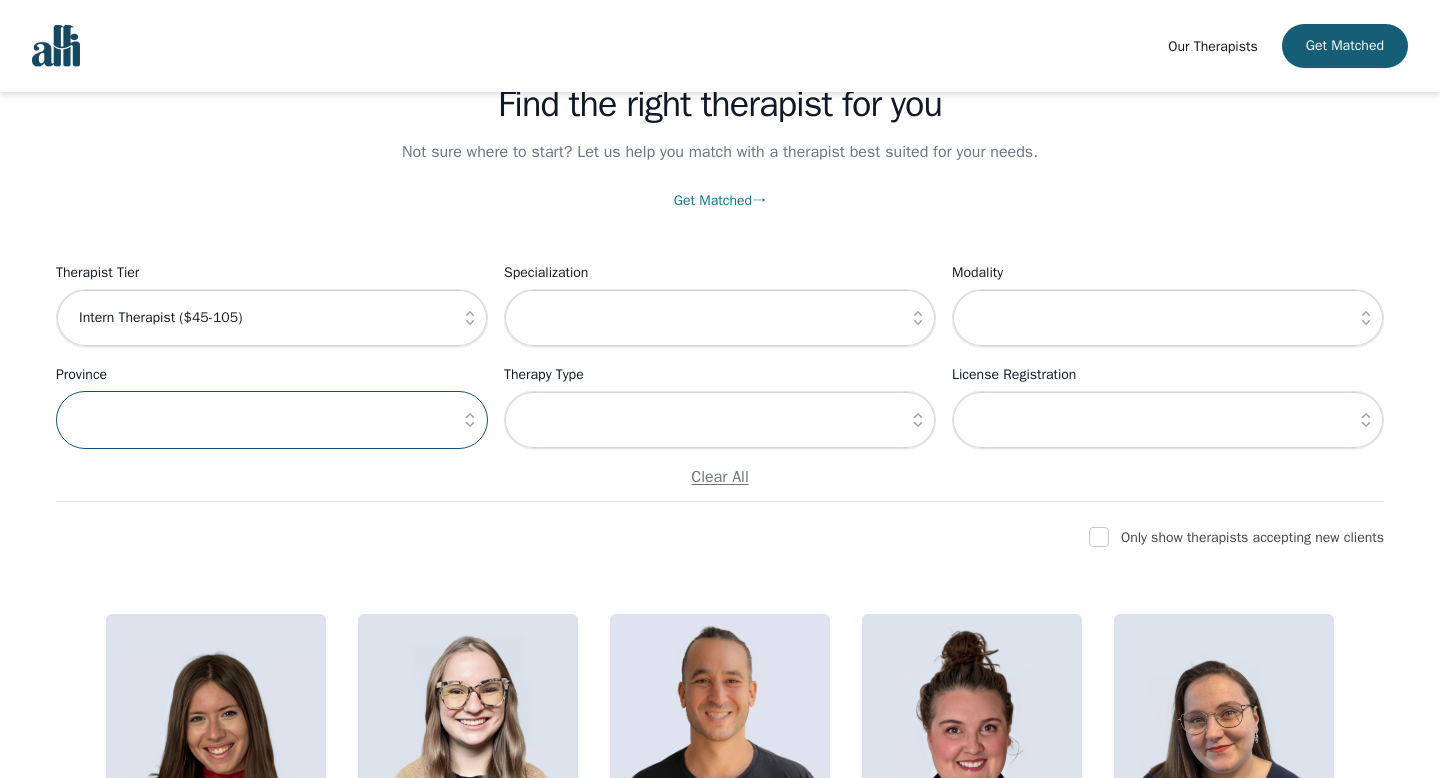 click at bounding box center (272, 420) 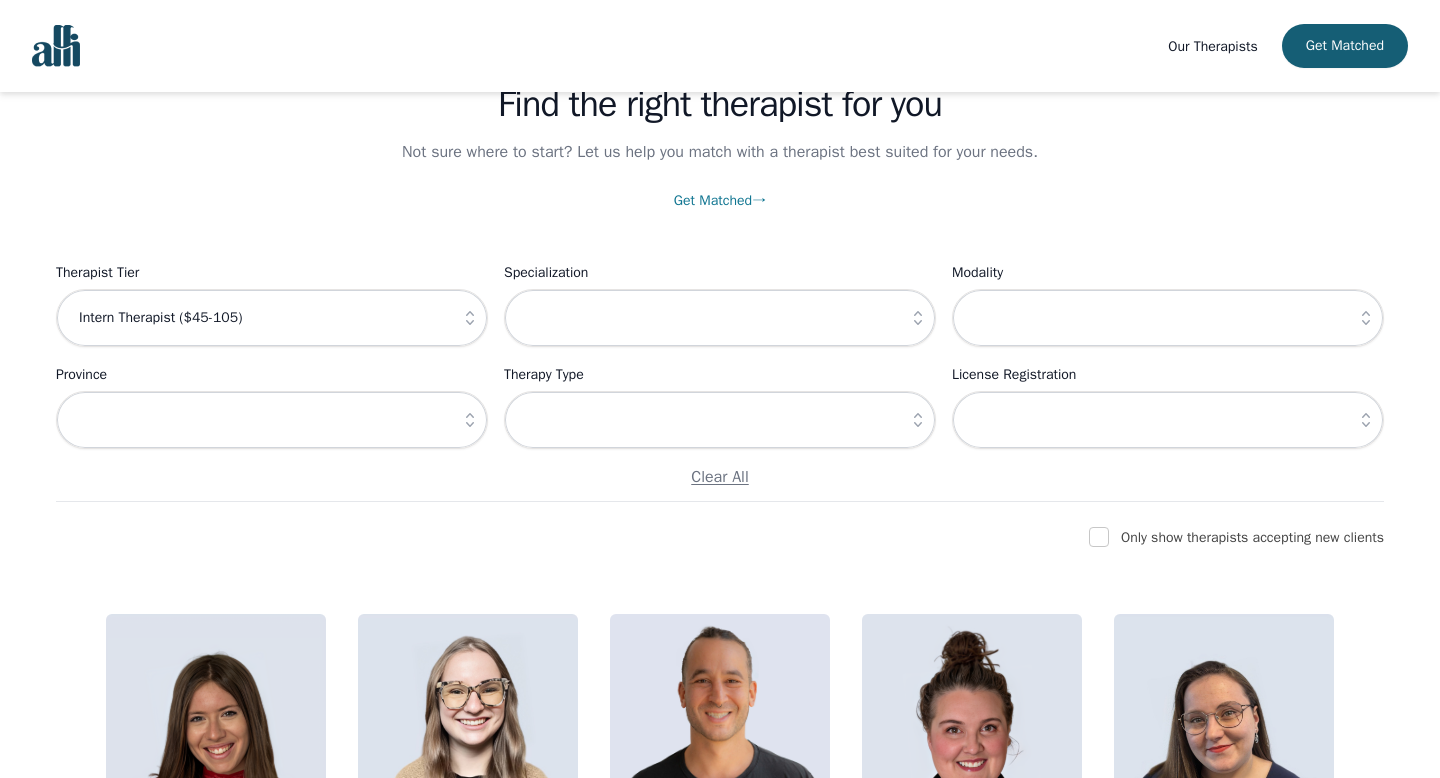 click 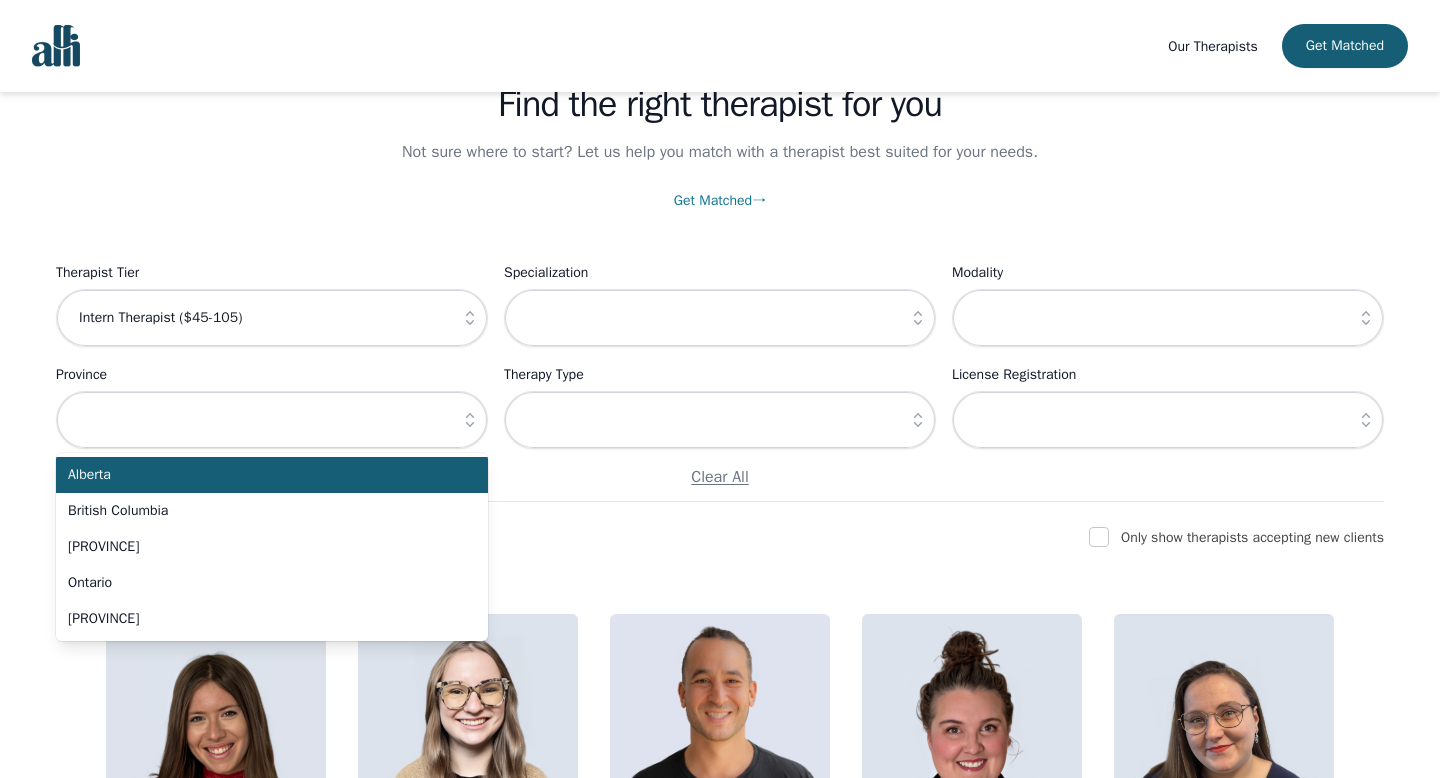 click on "Alberta" at bounding box center (260, 475) 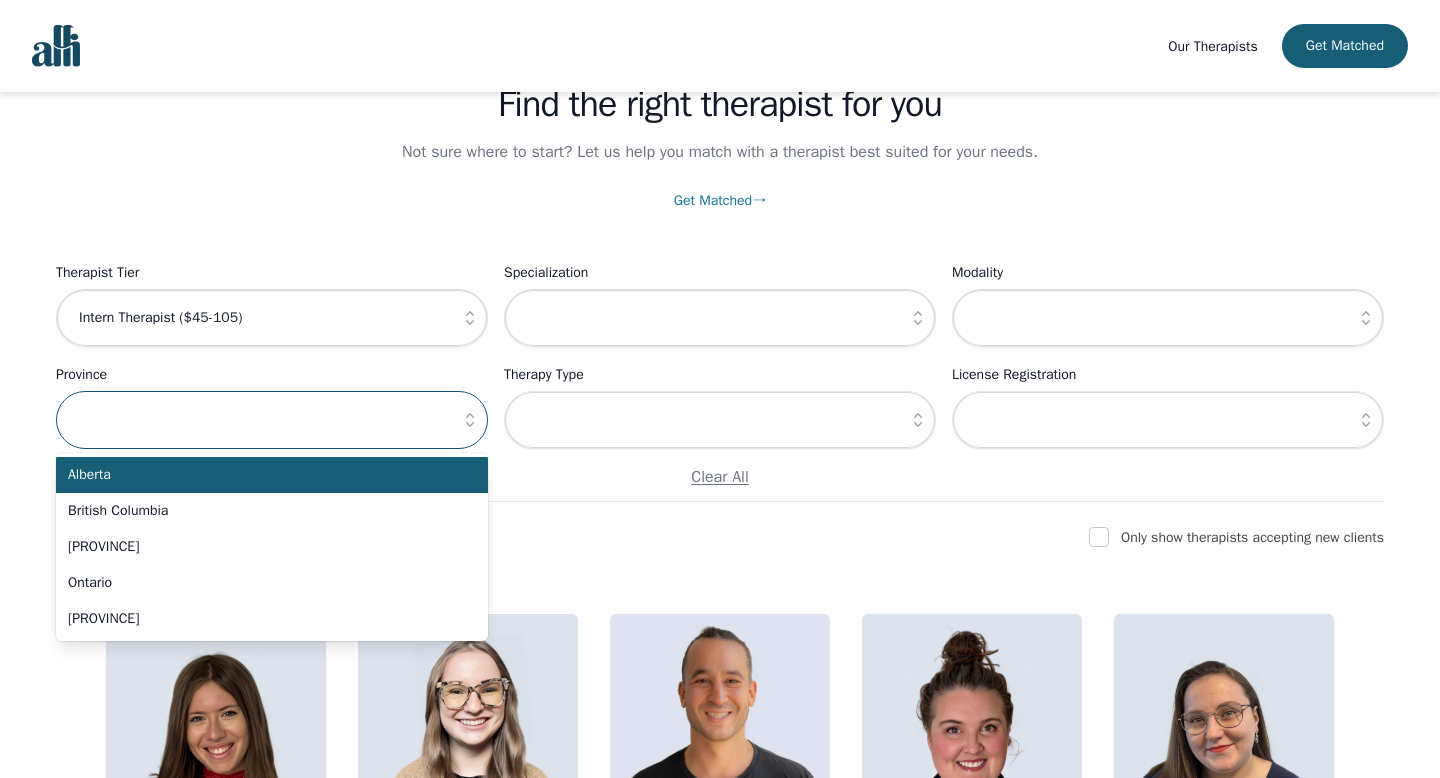 type on "Alberta" 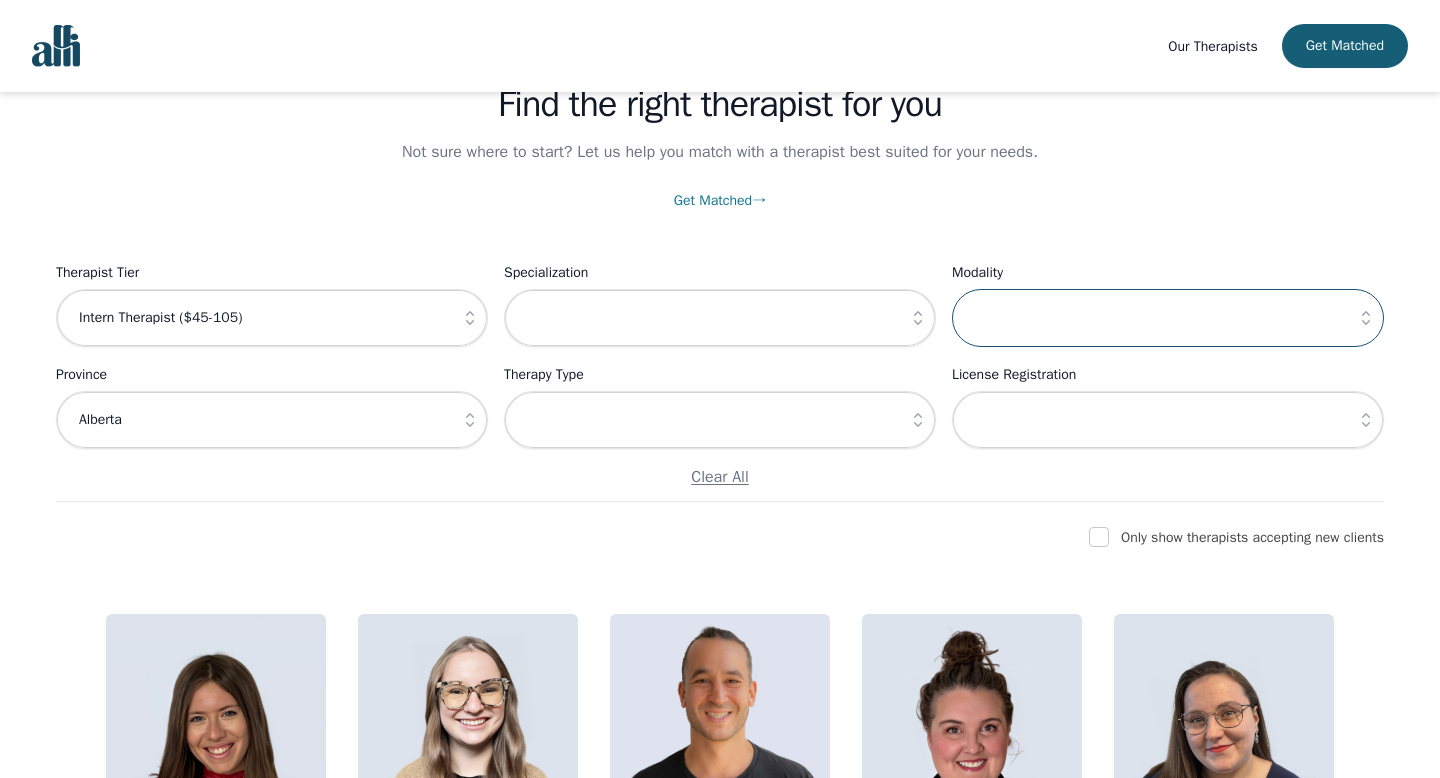 click at bounding box center [1168, 318] 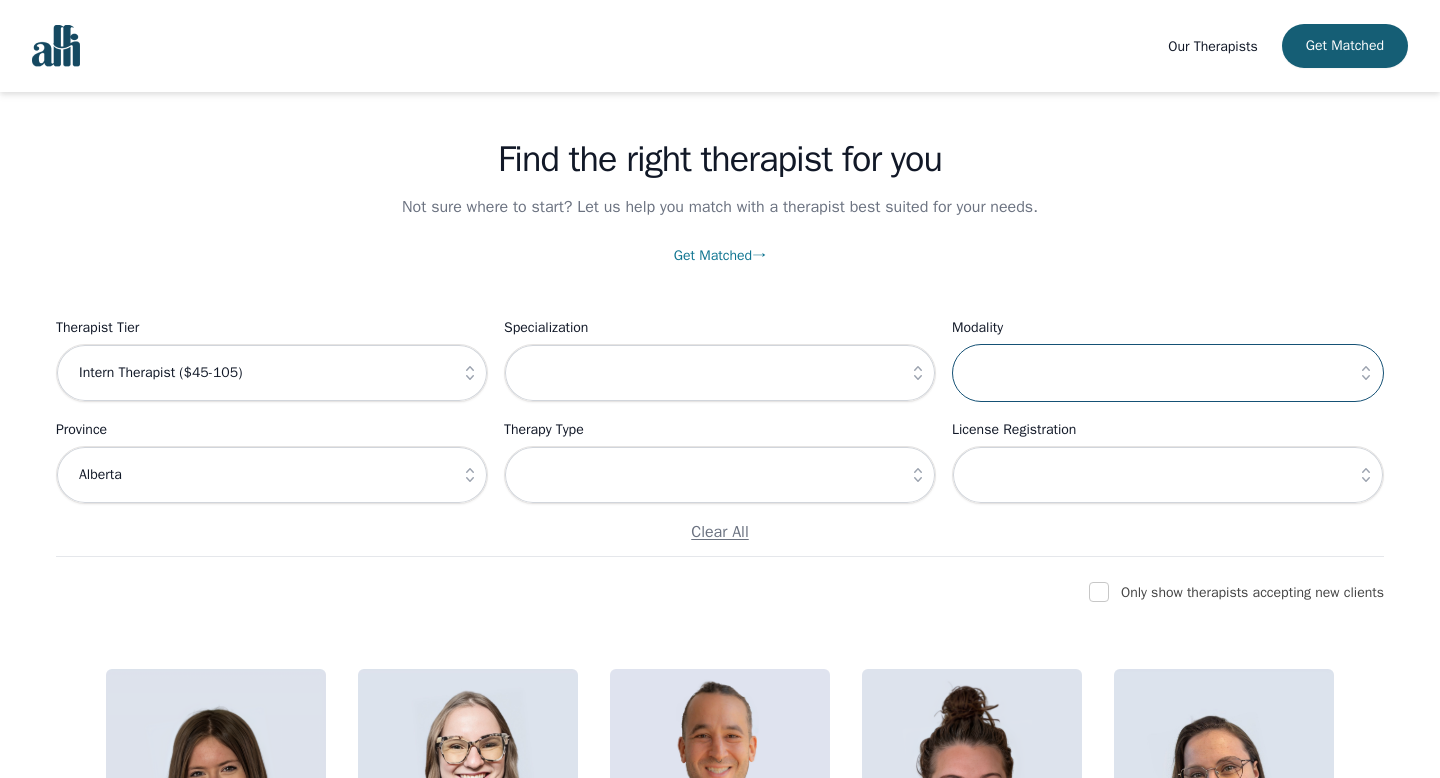 scroll, scrollTop: 30, scrollLeft: 0, axis: vertical 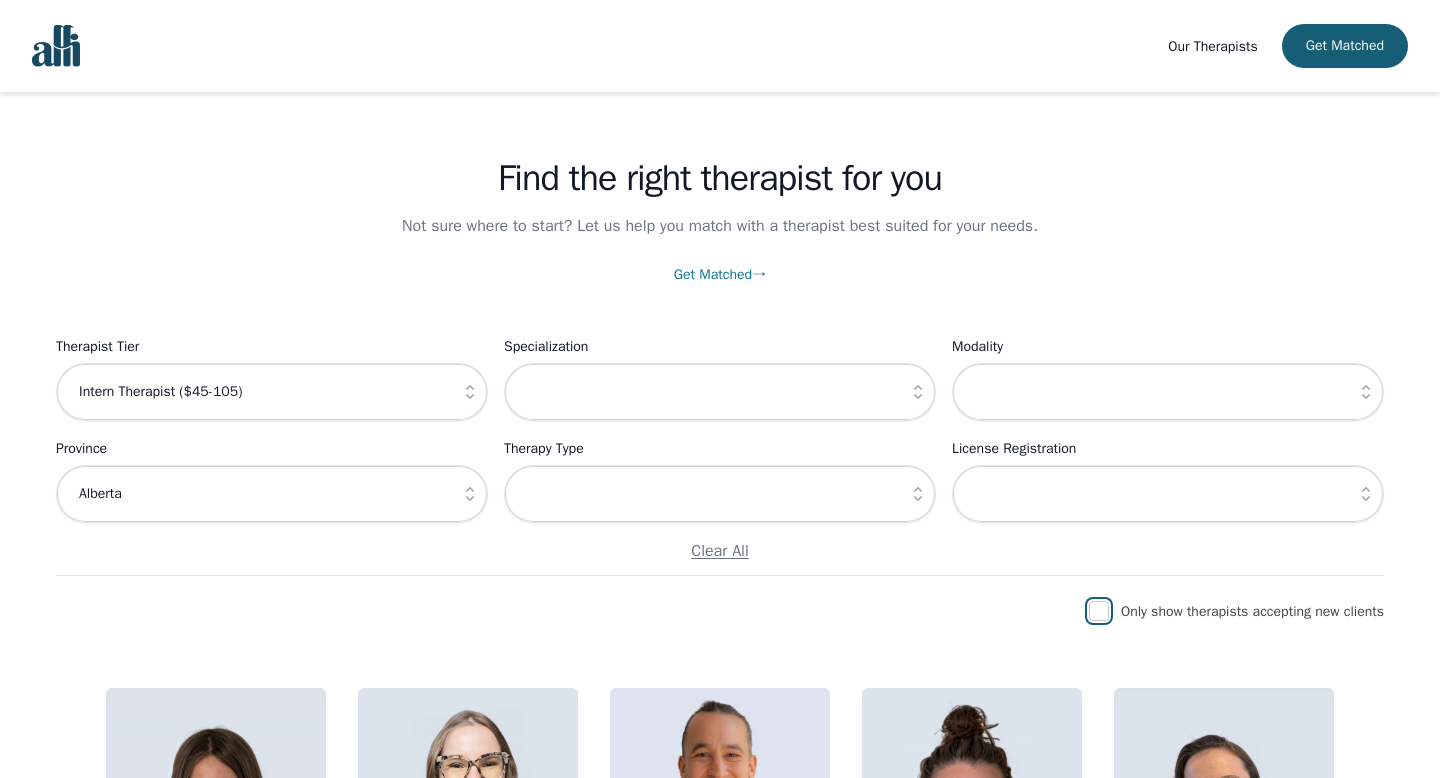 click at bounding box center (1099, 611) 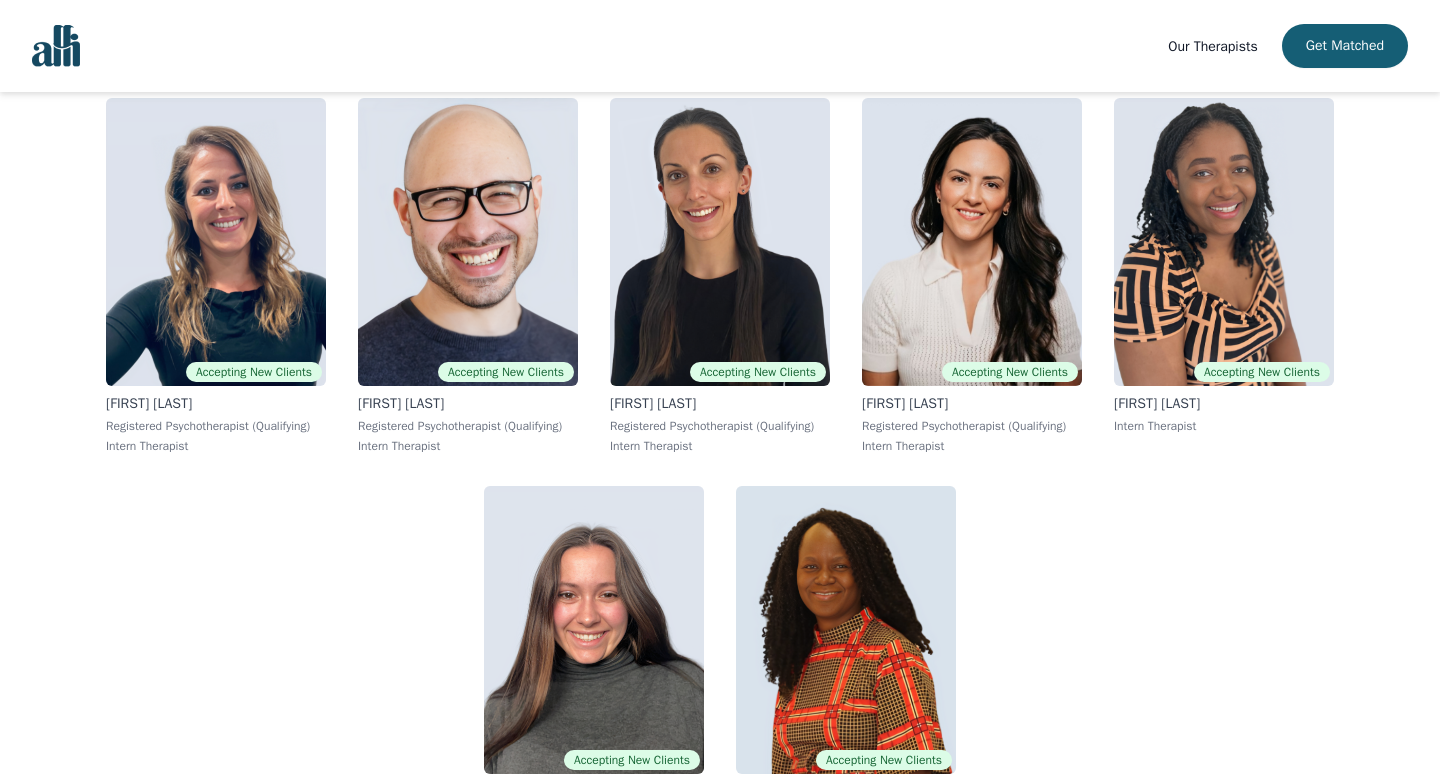 scroll, scrollTop: 5396, scrollLeft: 0, axis: vertical 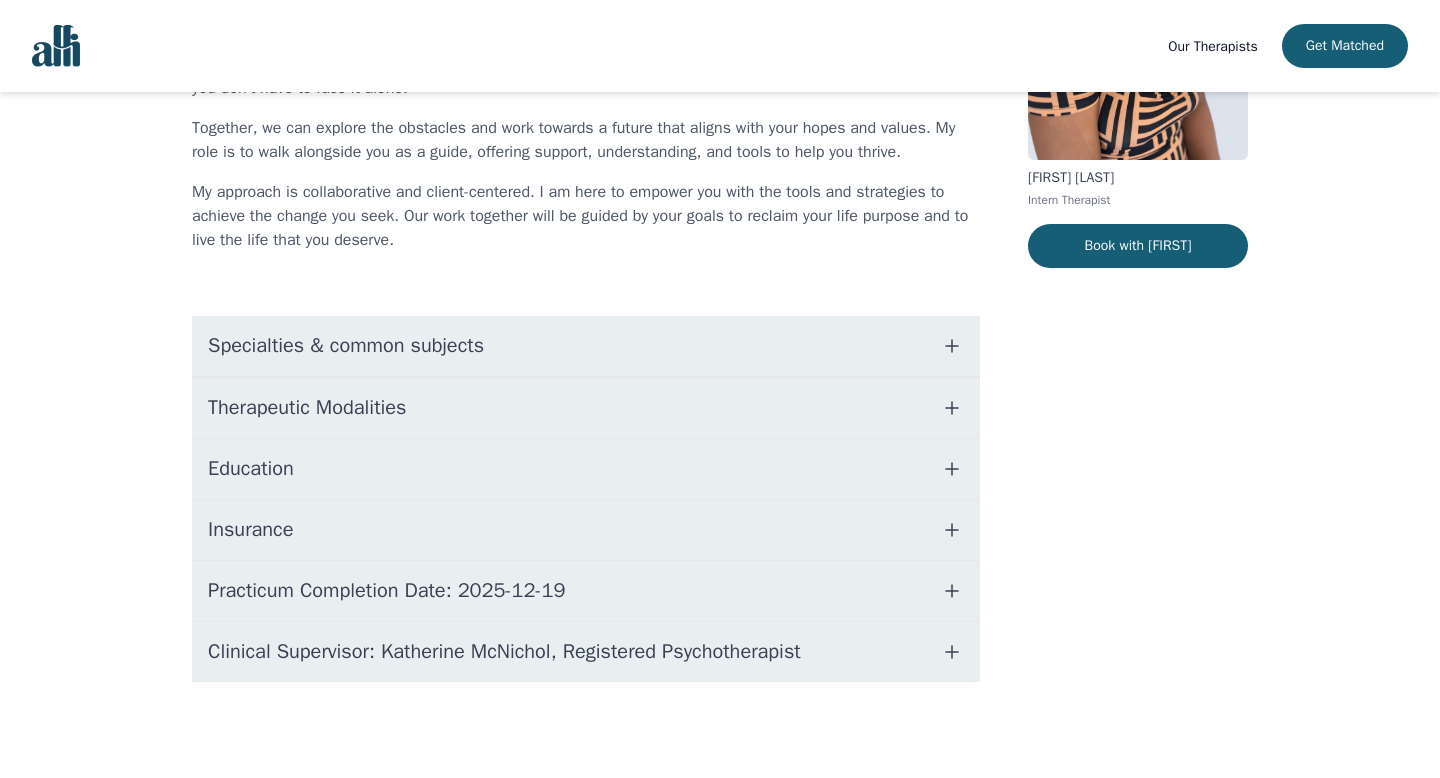 click on "Specialties & common subjects" at bounding box center (586, 346) 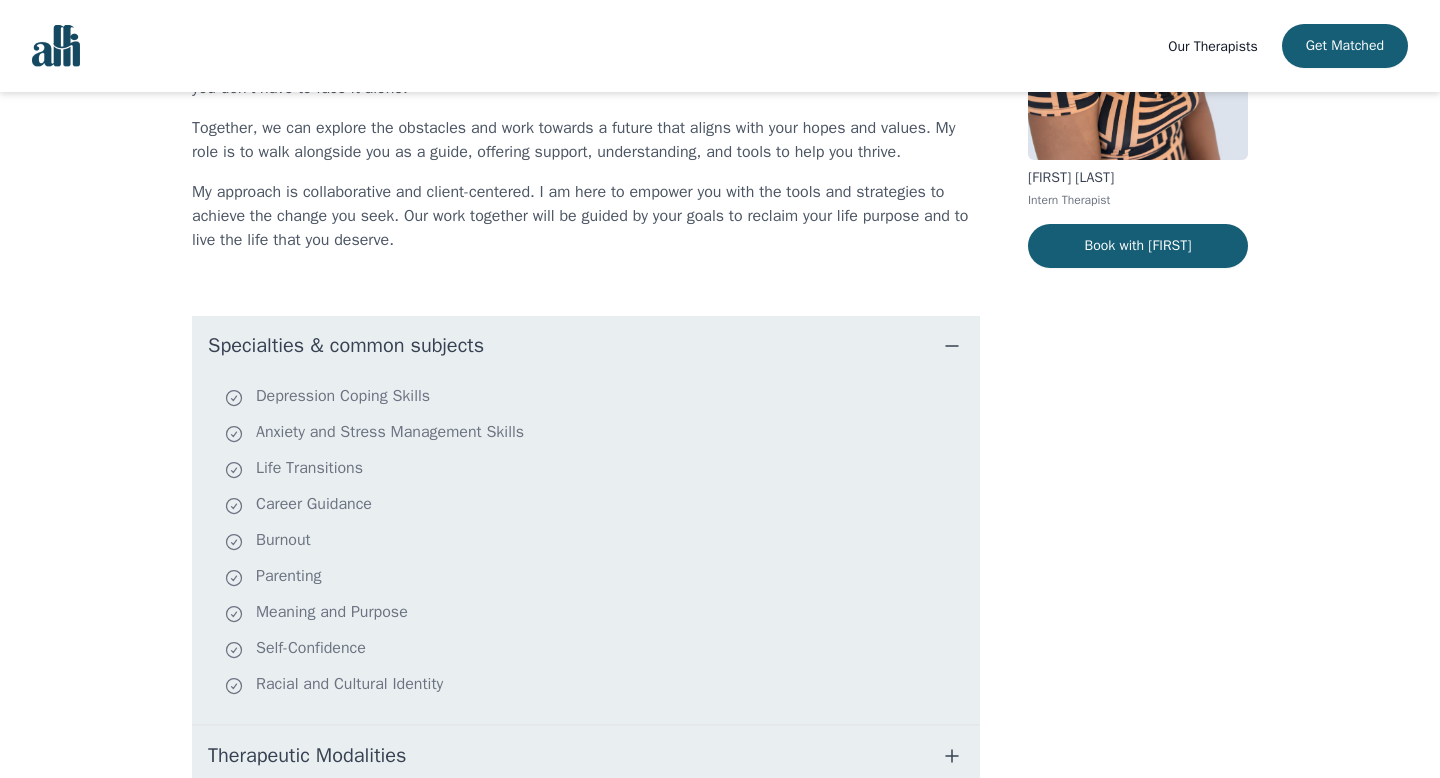 click 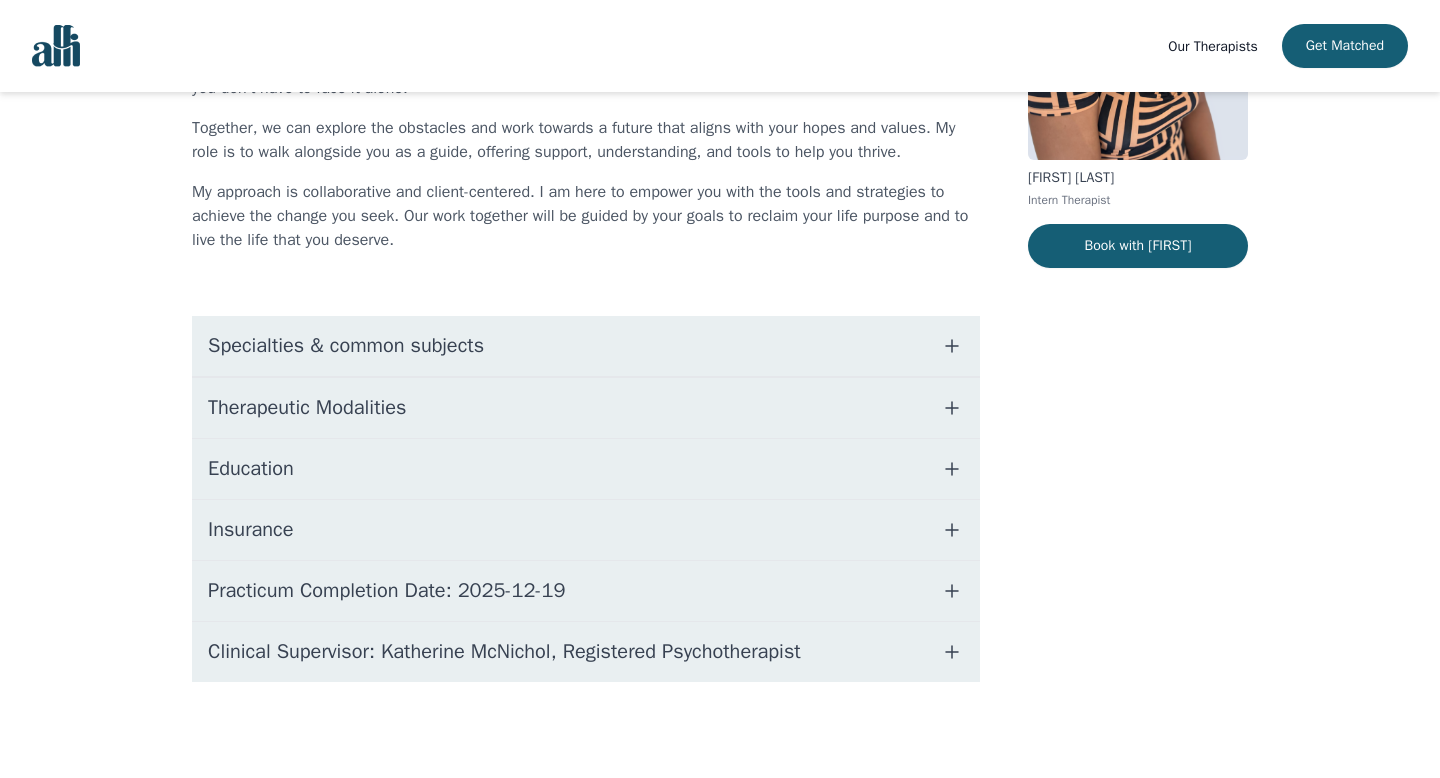 click 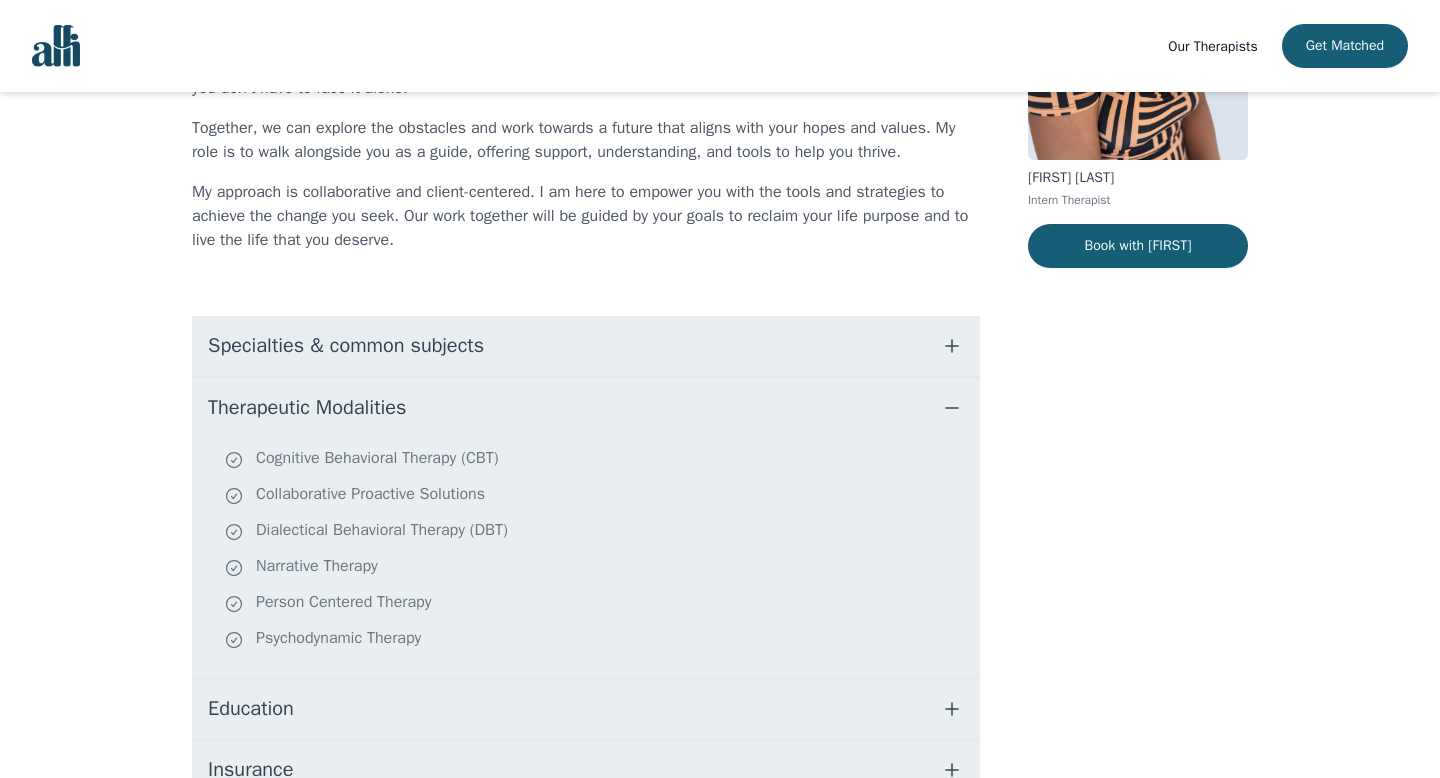 click 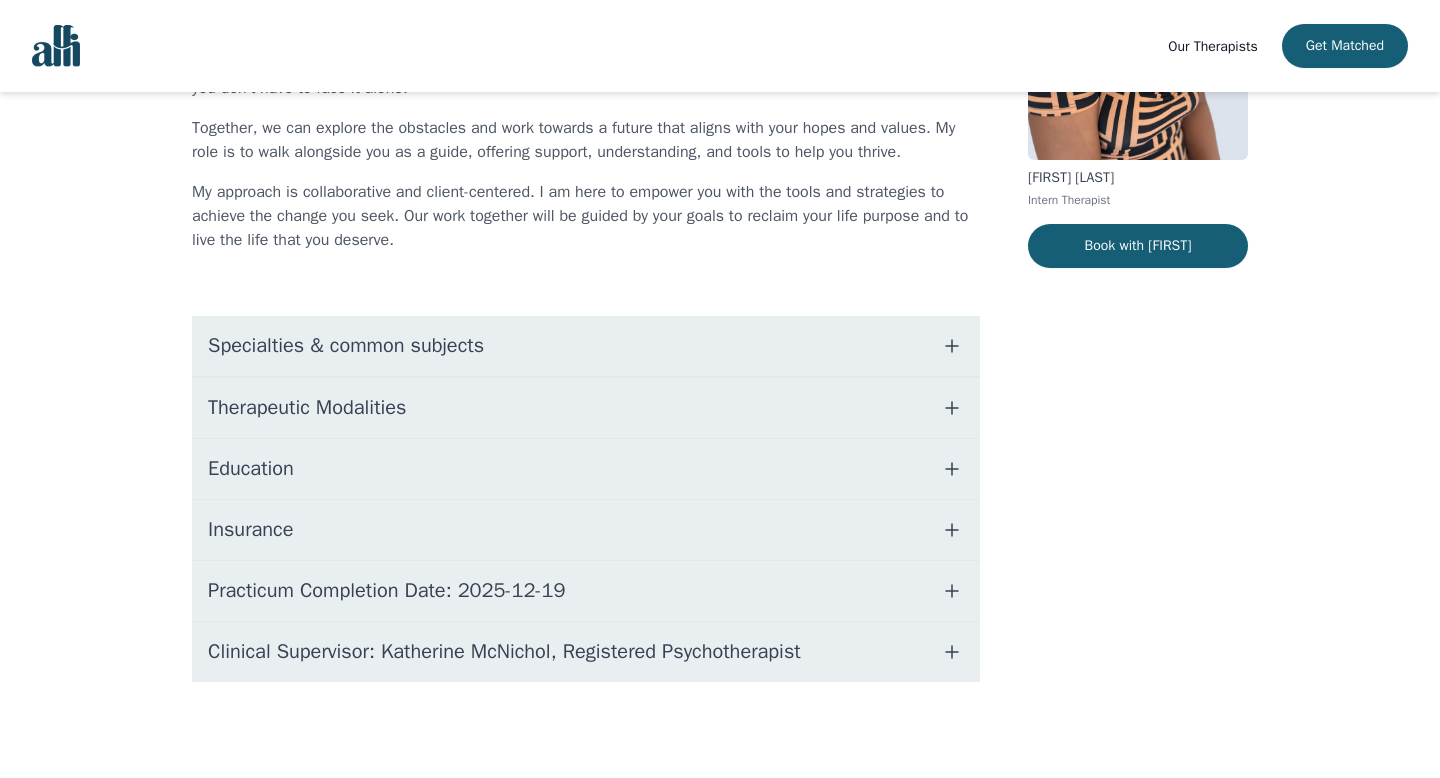 click 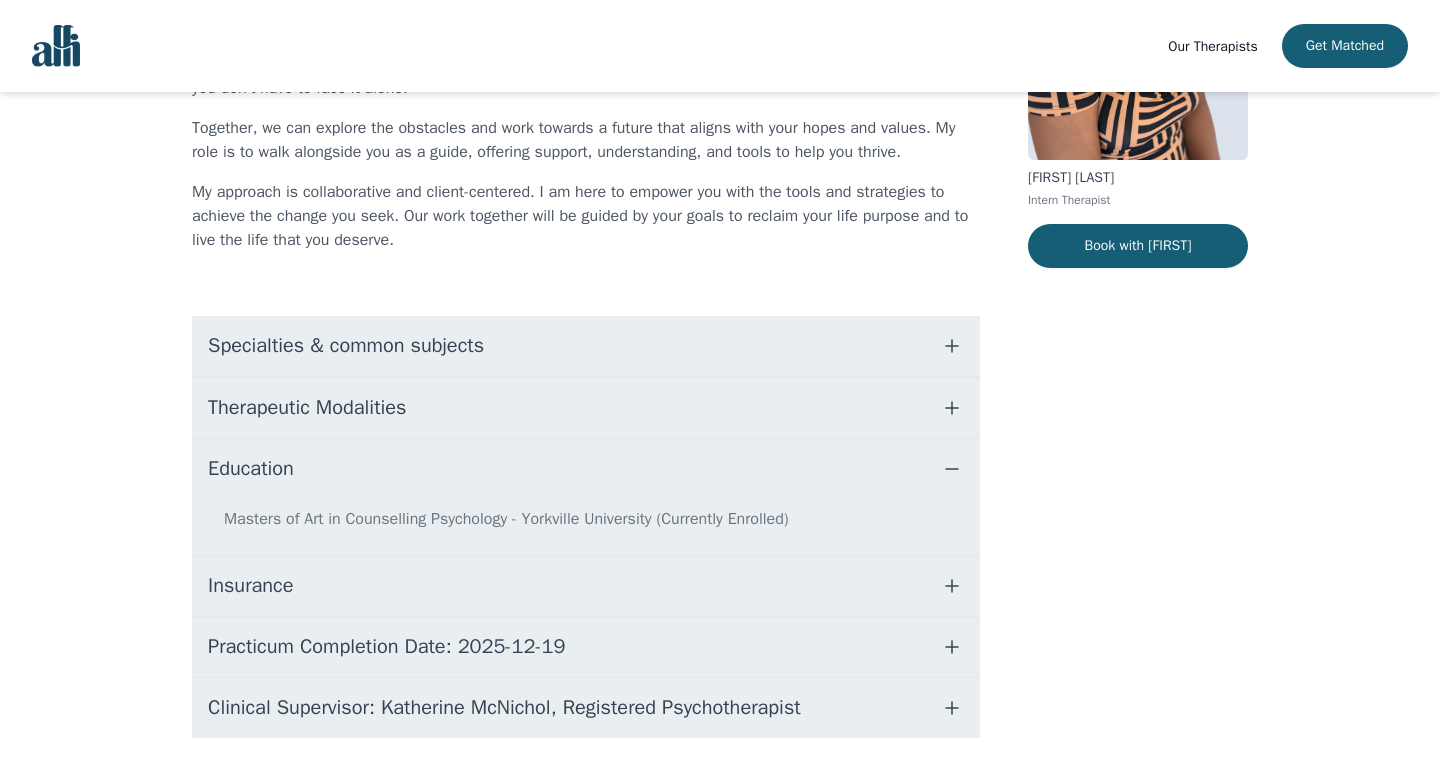 click 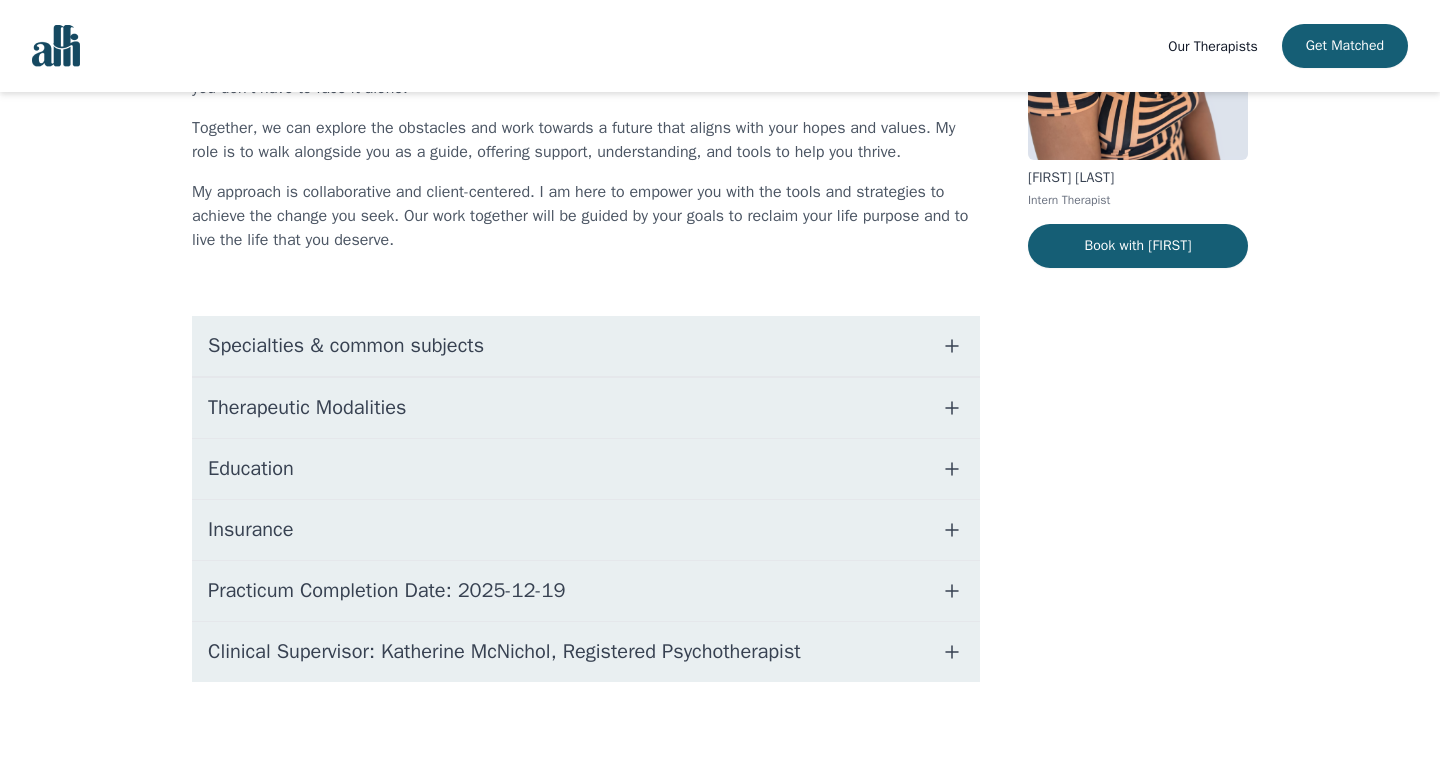 click 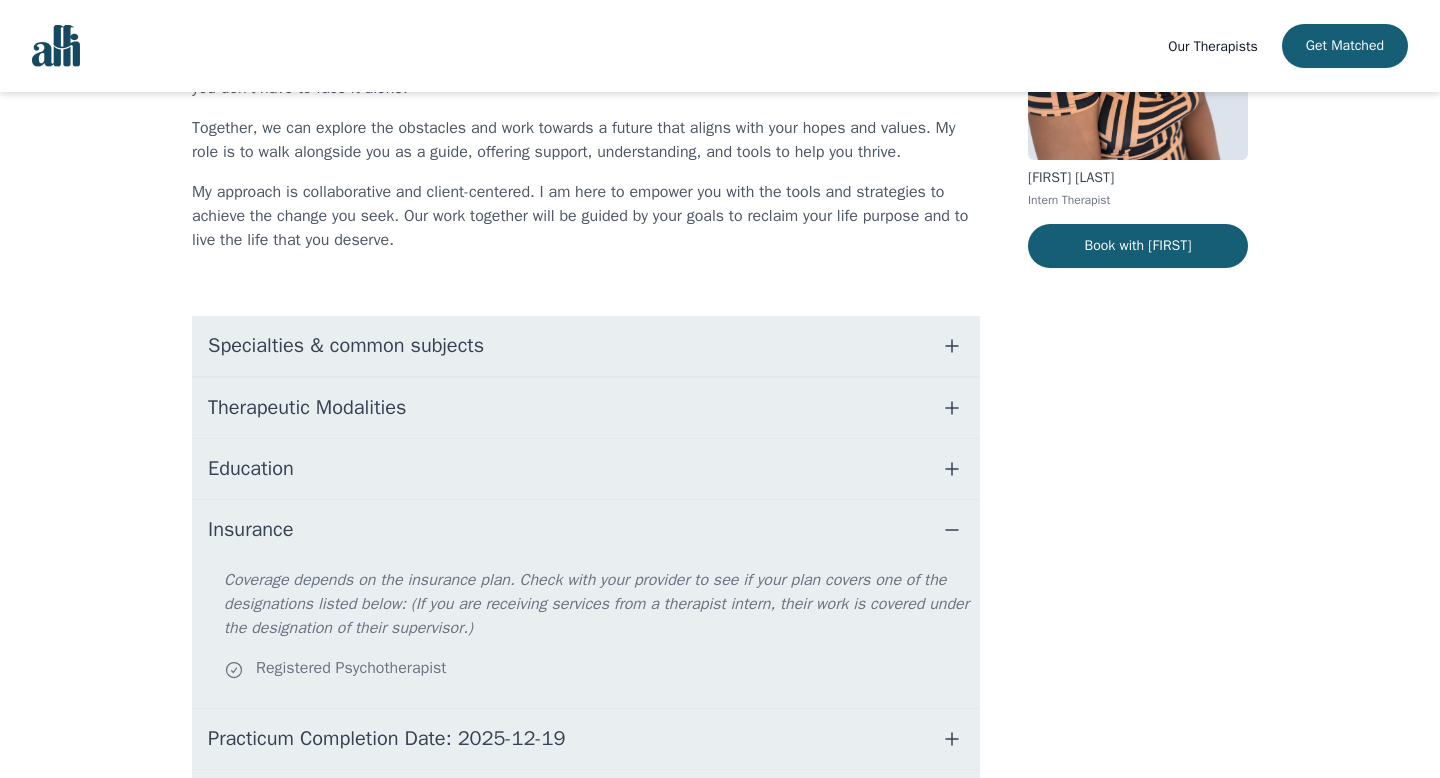 click 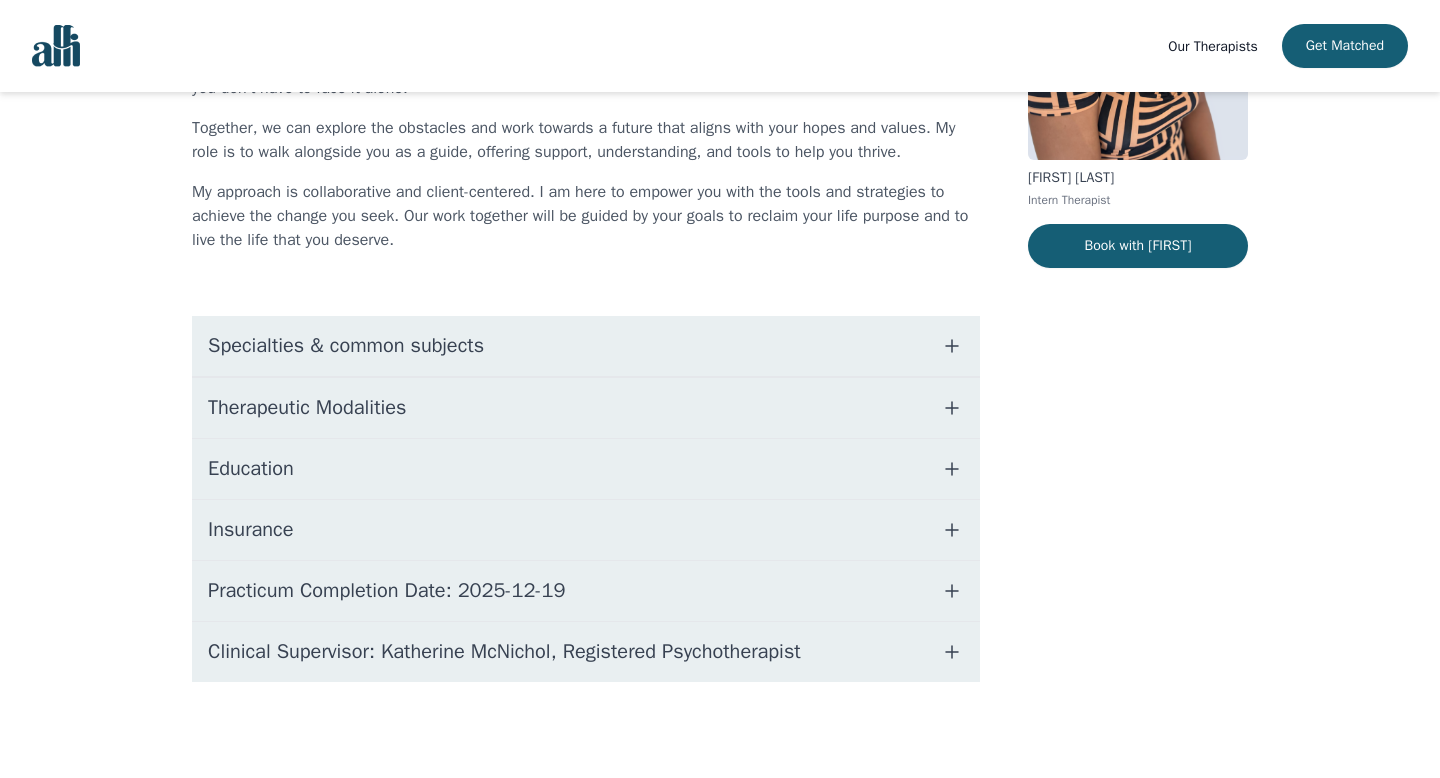 click 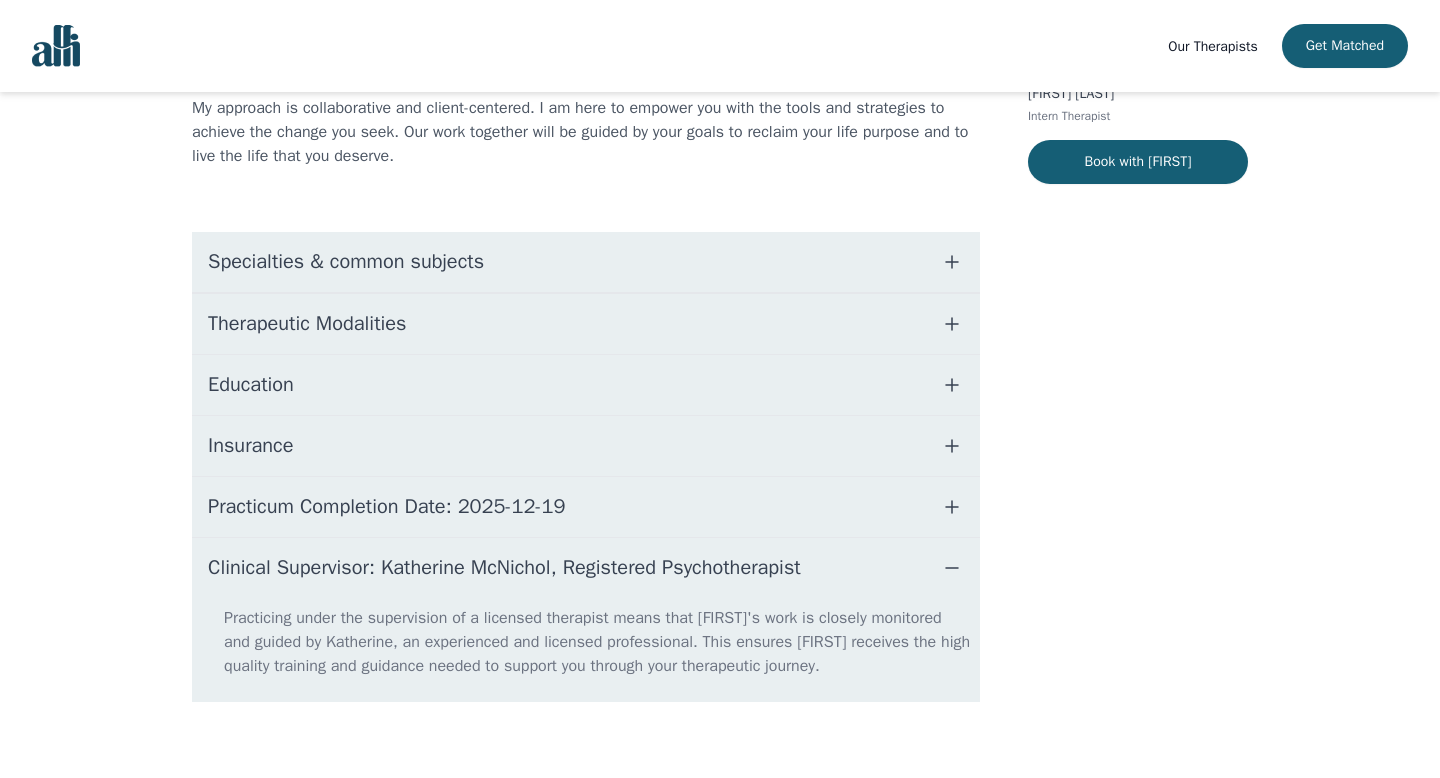 scroll, scrollTop: 372, scrollLeft: 0, axis: vertical 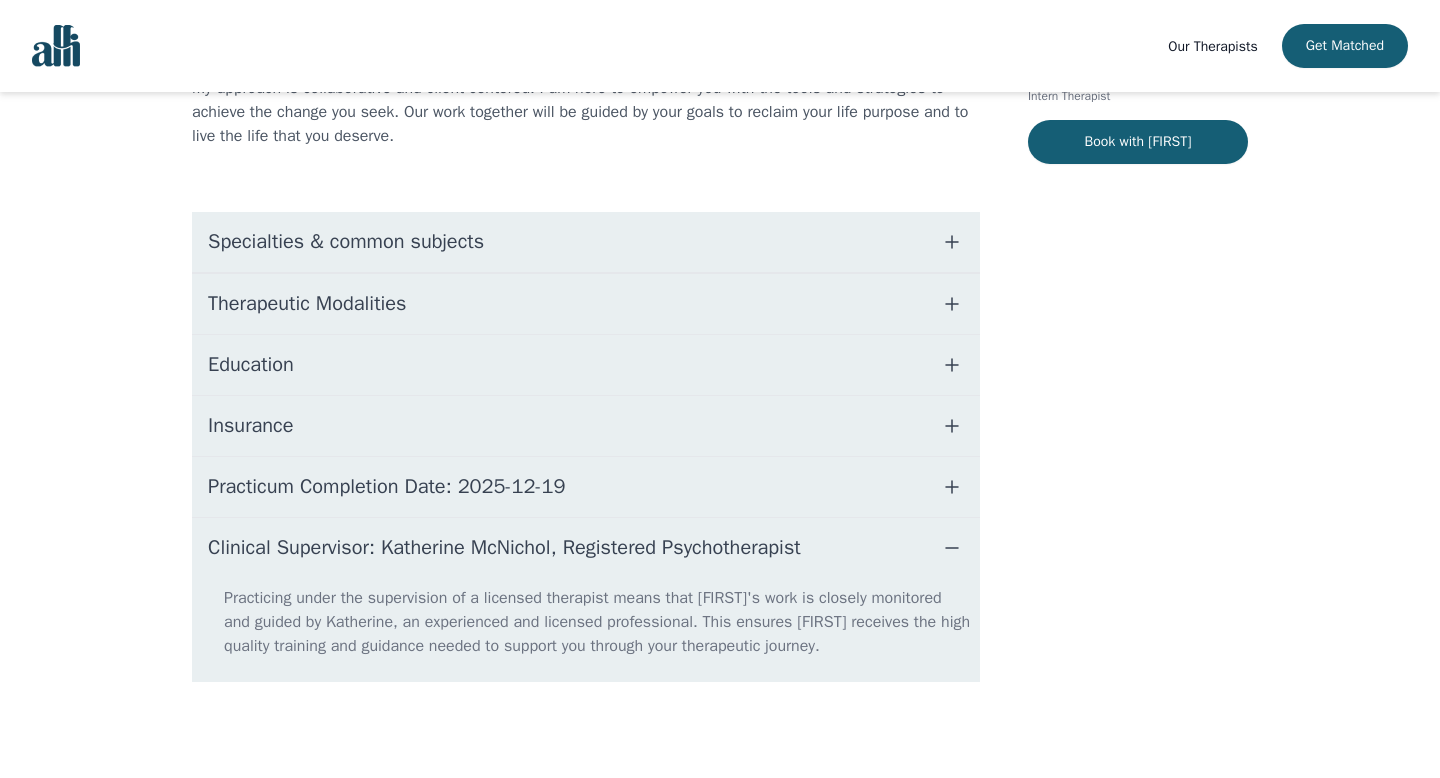 click on "Practicum Completion Date: 2025-12-19" at bounding box center (586, 487) 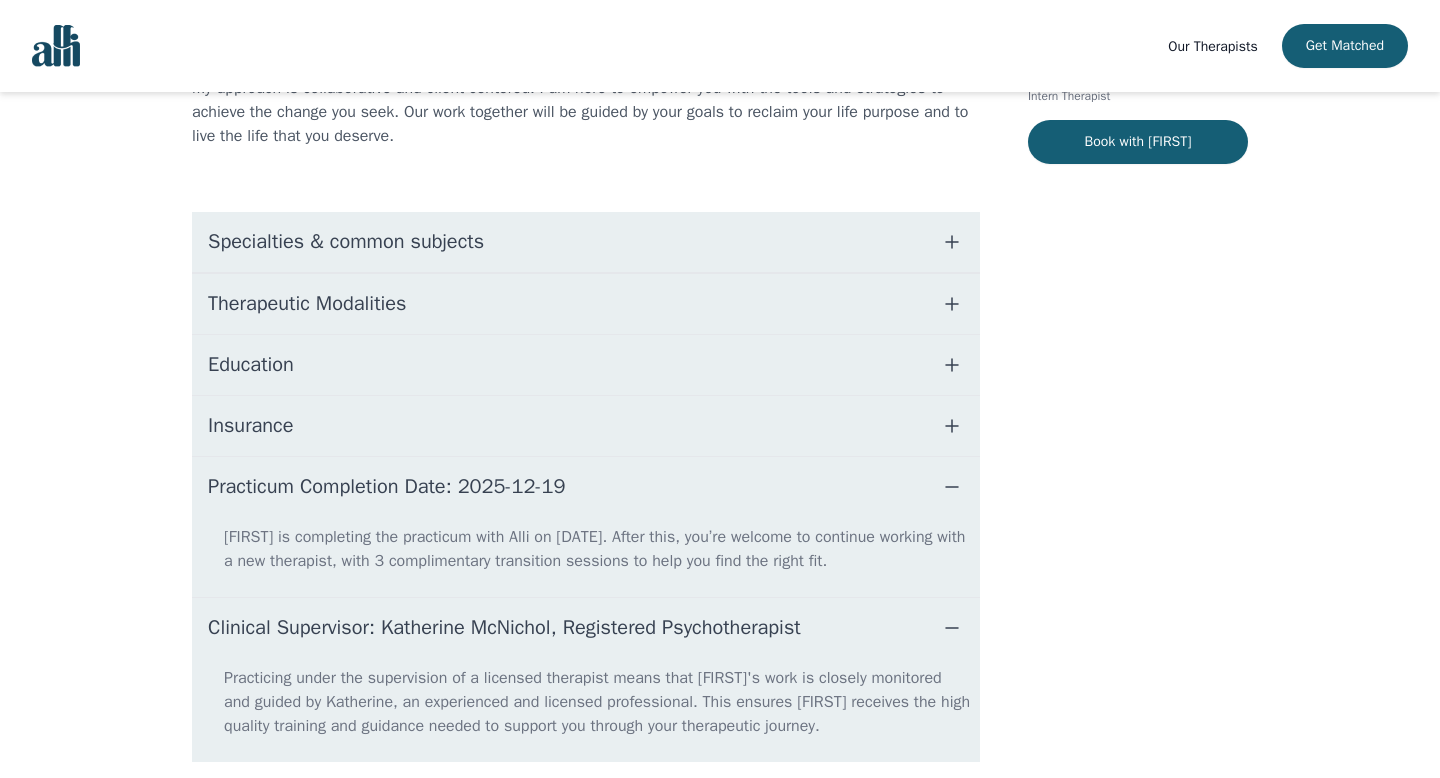 click on "Practicum Completion Date: 2025-12-19" at bounding box center (586, 487) 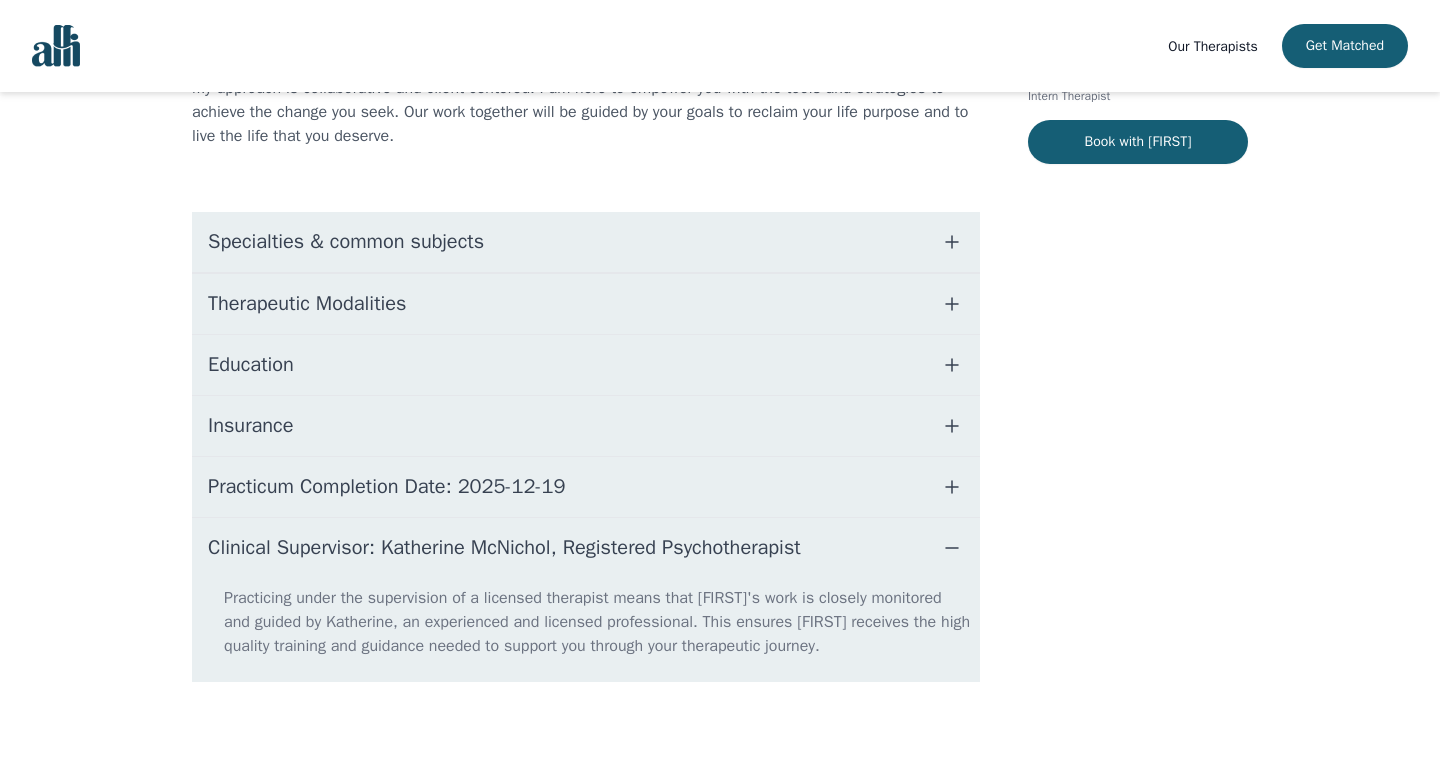 click at bounding box center [952, 304] 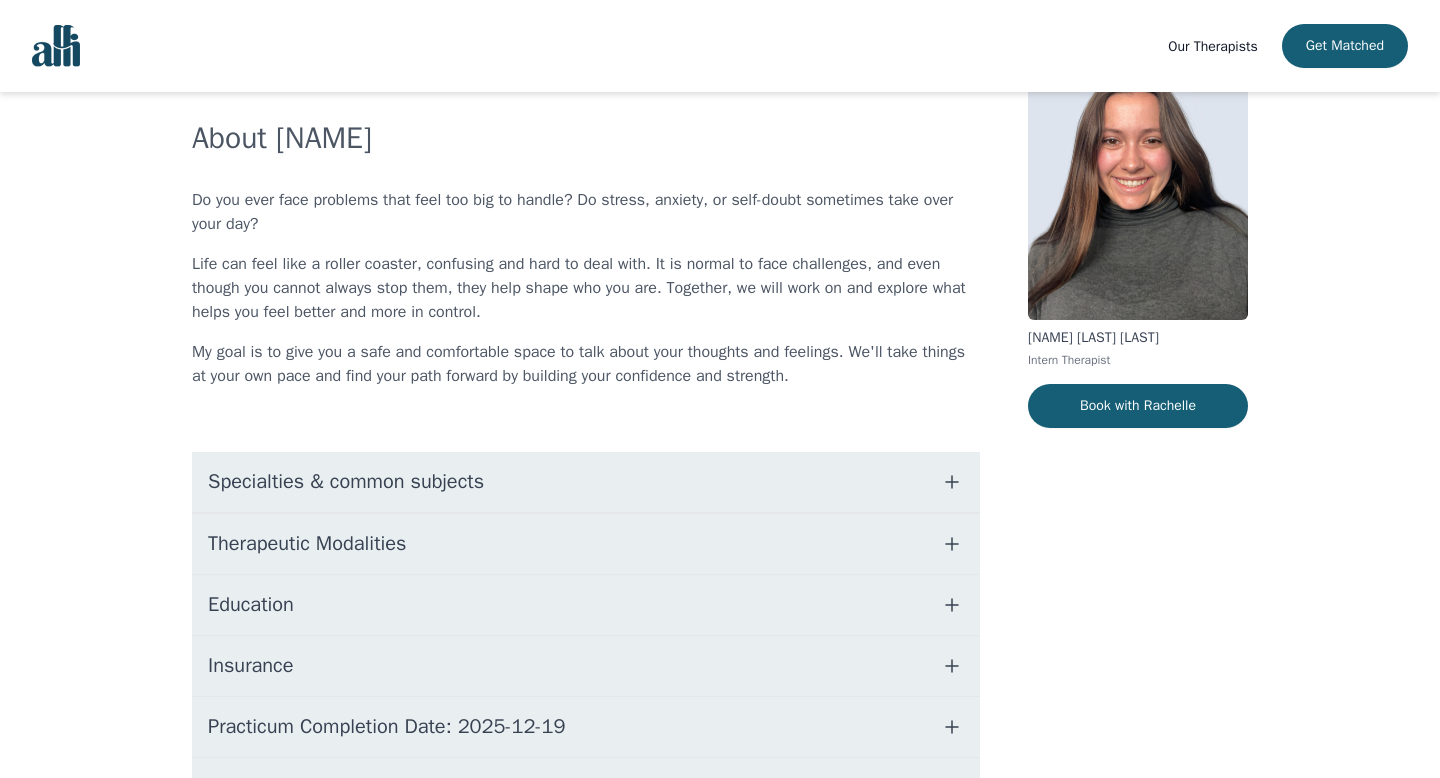 scroll, scrollTop: 144, scrollLeft: 0, axis: vertical 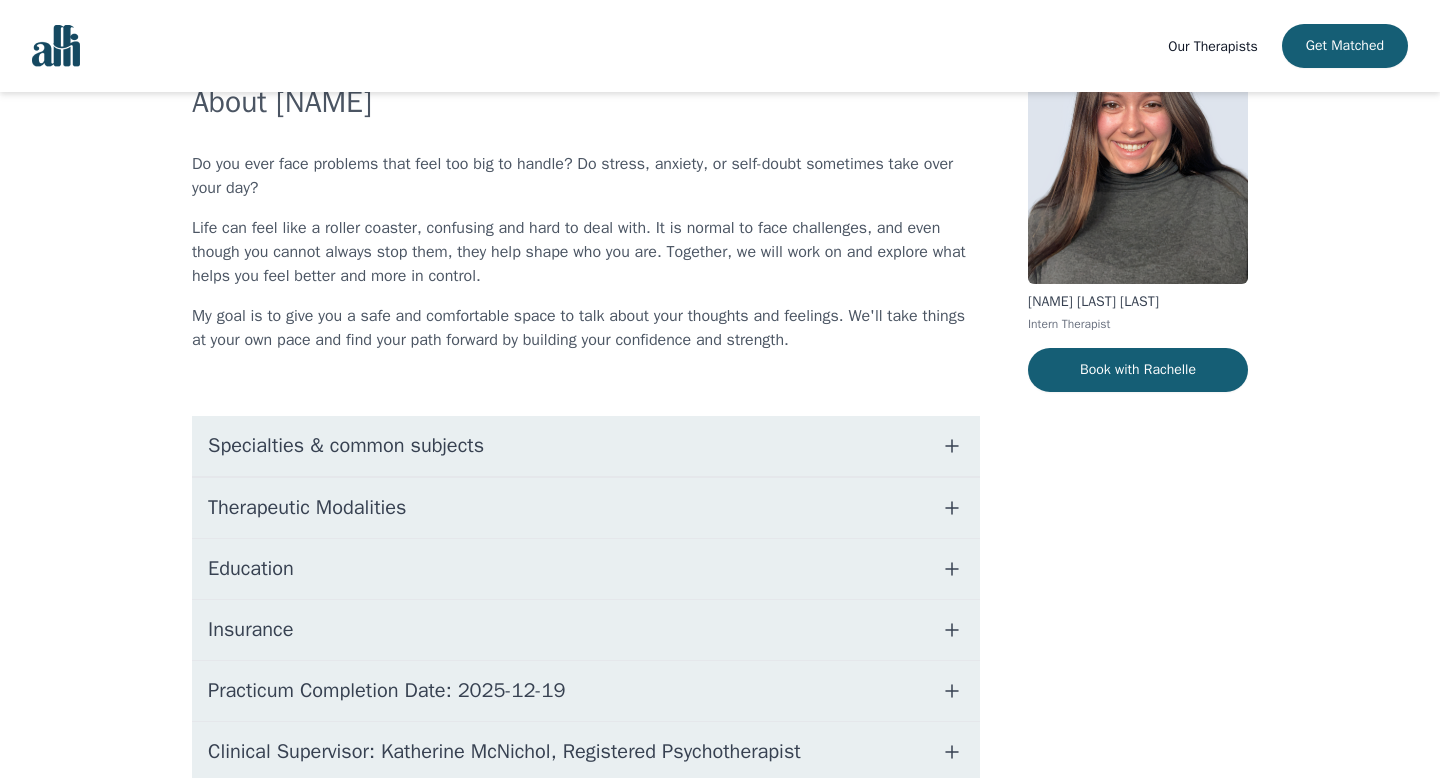 click on "Specialties & common subjects" at bounding box center [346, 446] 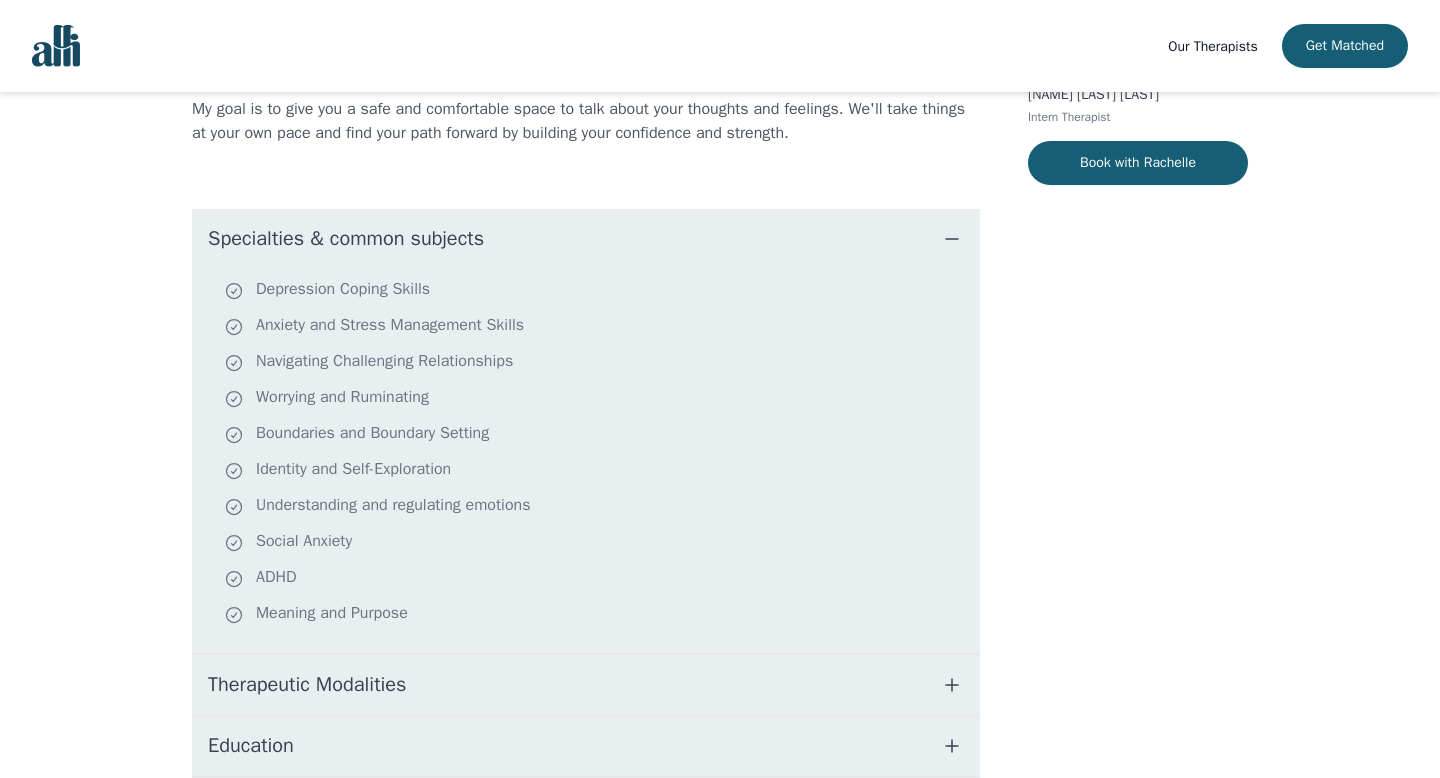 scroll, scrollTop: 369, scrollLeft: 0, axis: vertical 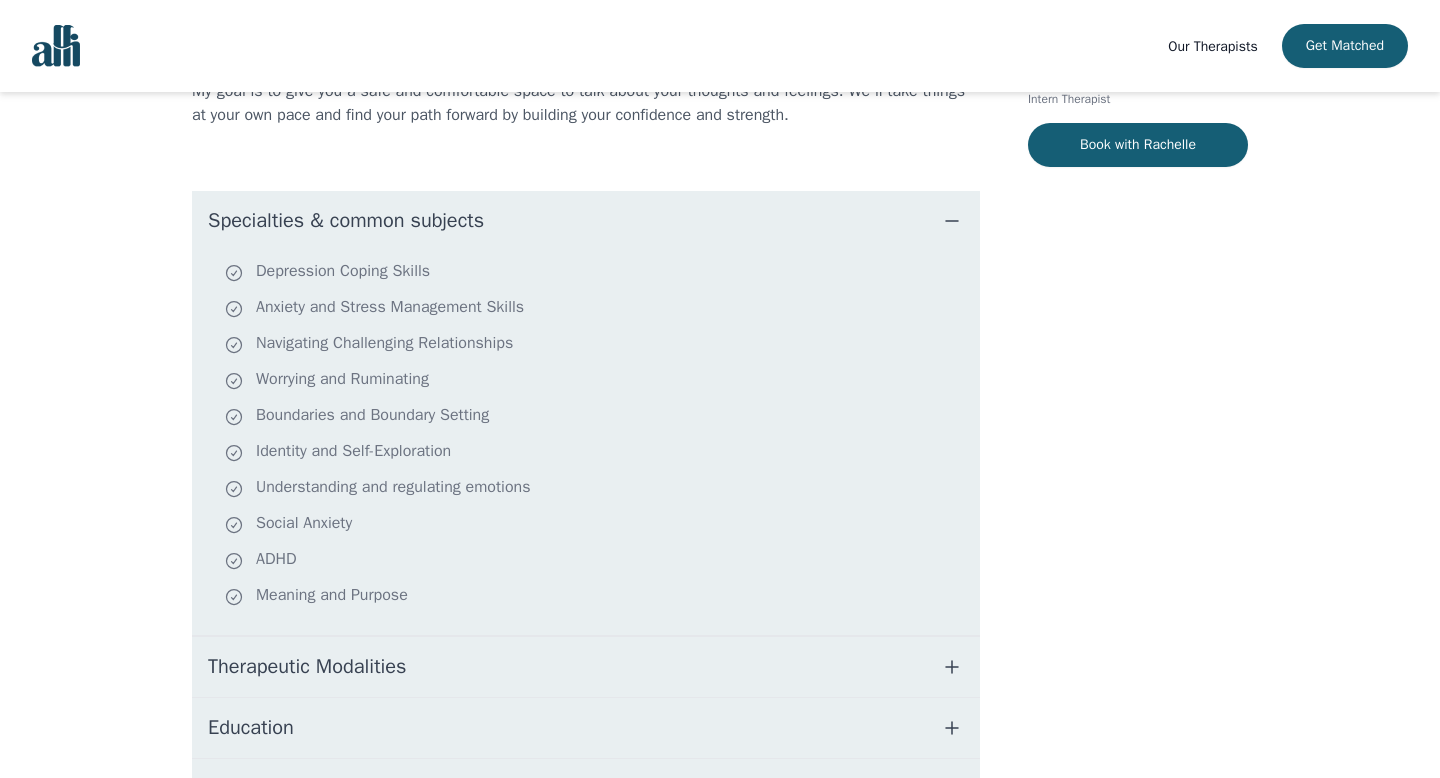 click on "Specialties & common subjects" at bounding box center [586, 221] 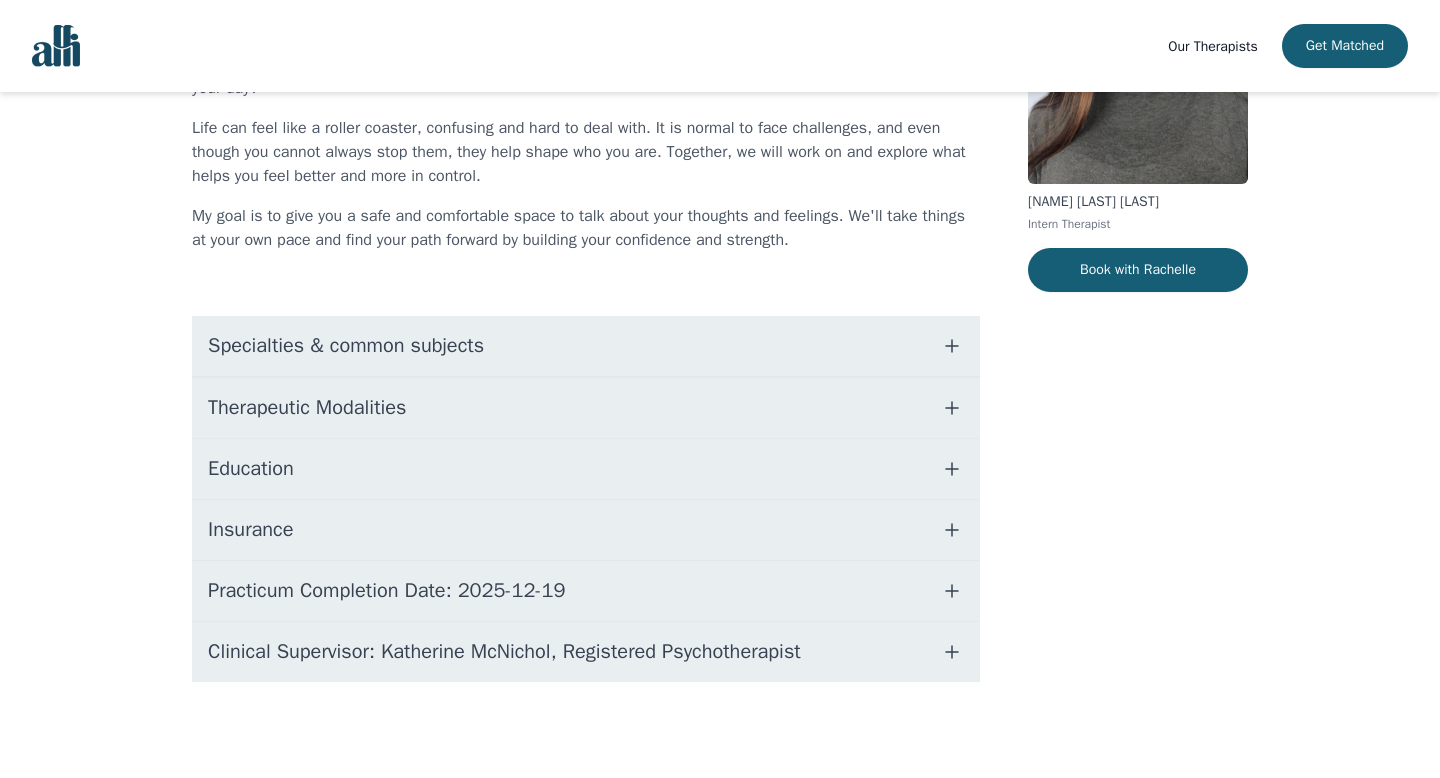 click on "Therapeutic Modalities" at bounding box center (586, 408) 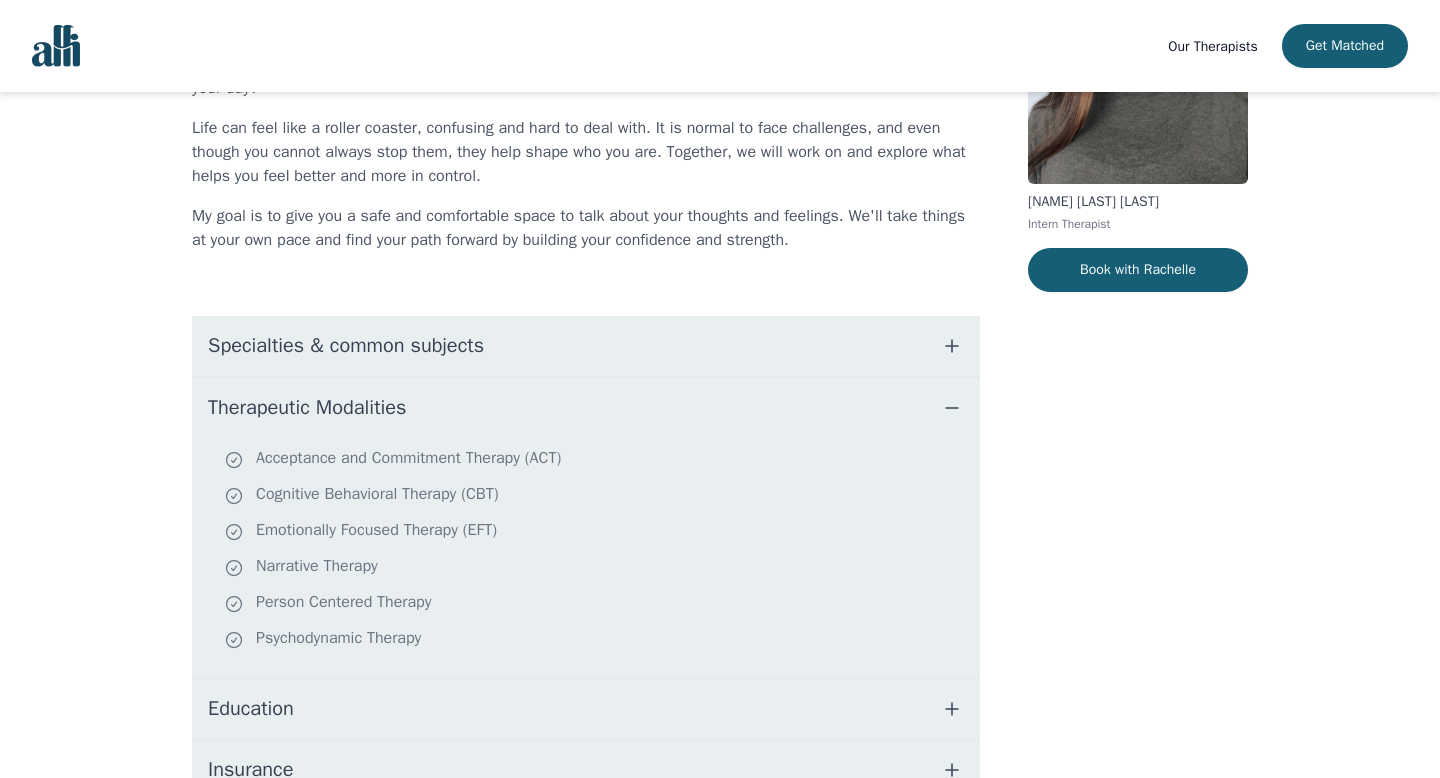 click on "Education" at bounding box center (586, 709) 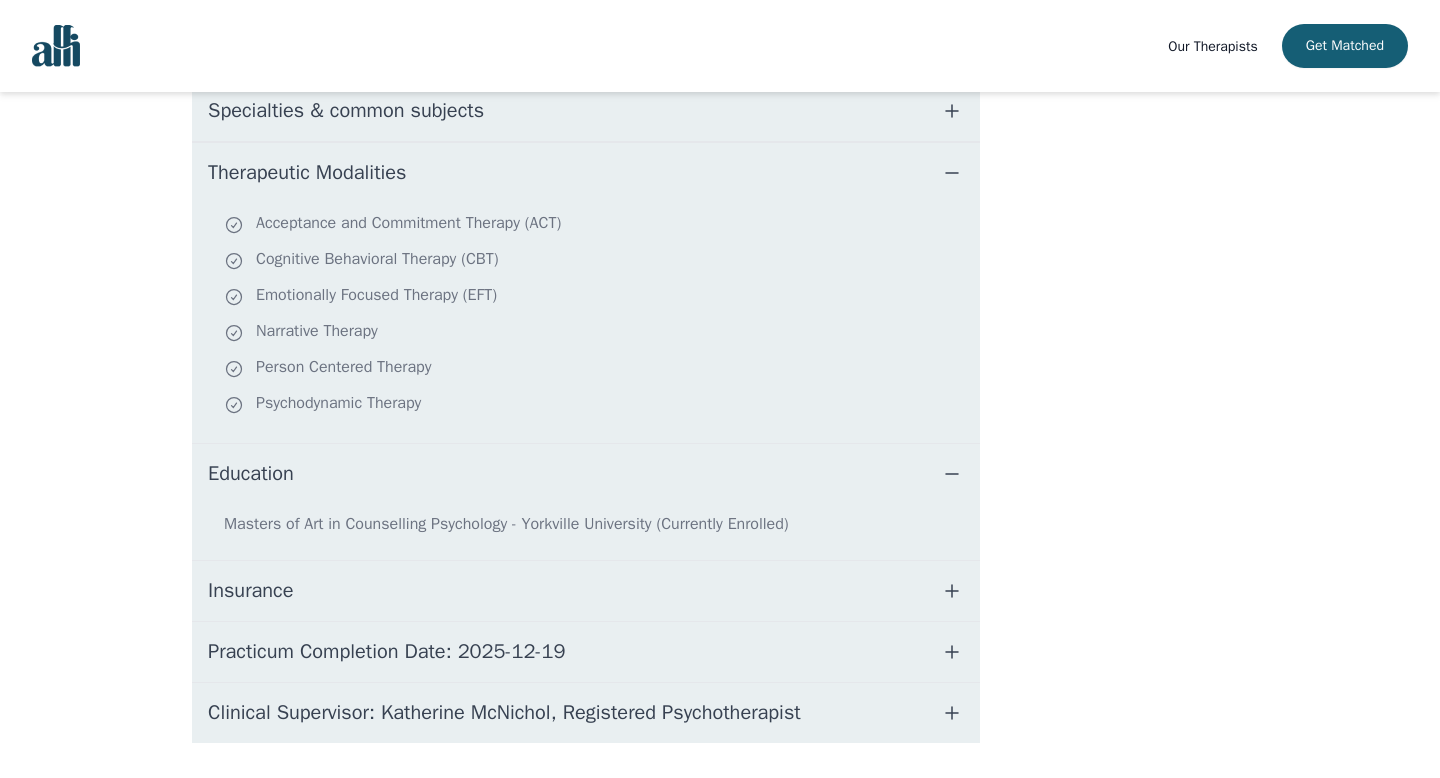 scroll, scrollTop: 441, scrollLeft: 0, axis: vertical 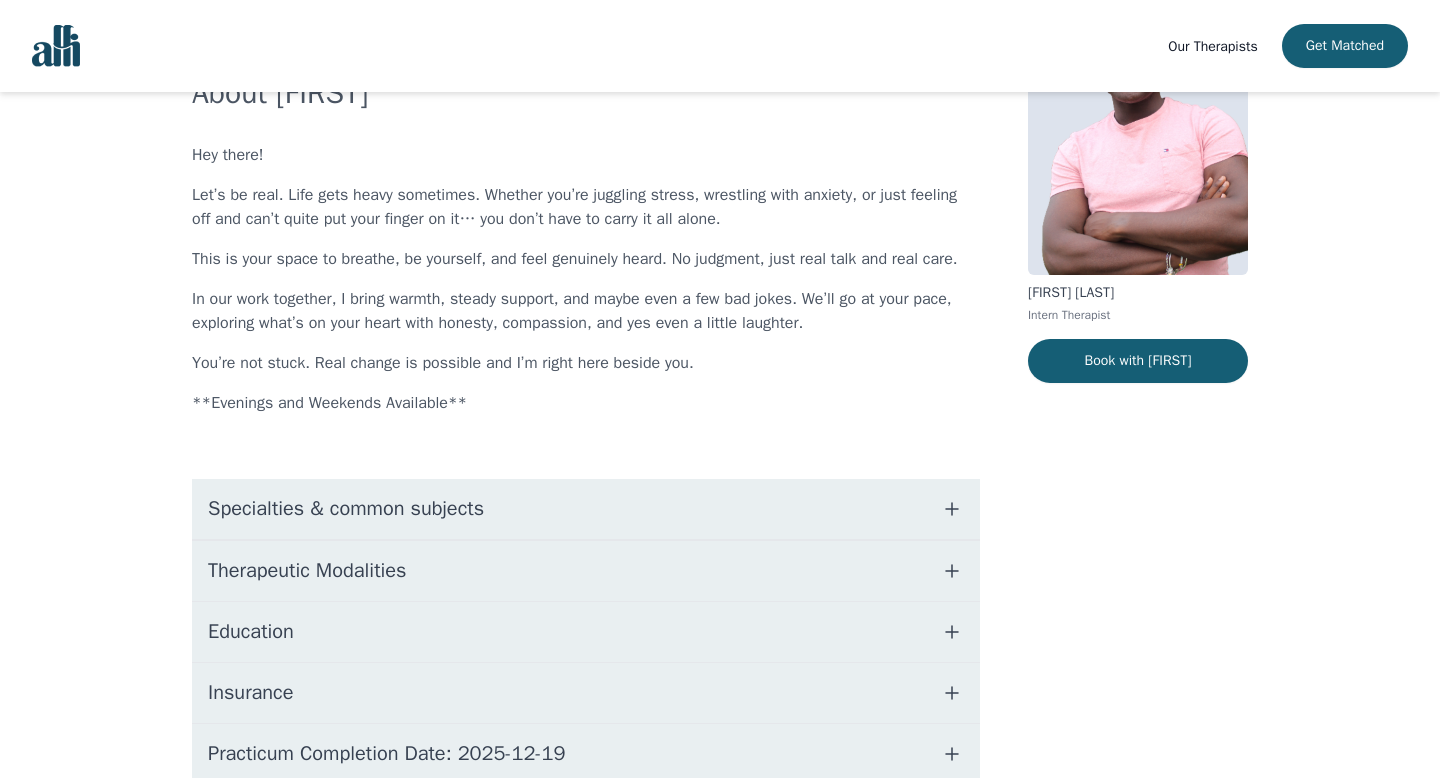 click on "Specialties & common subjects" at bounding box center [586, 509] 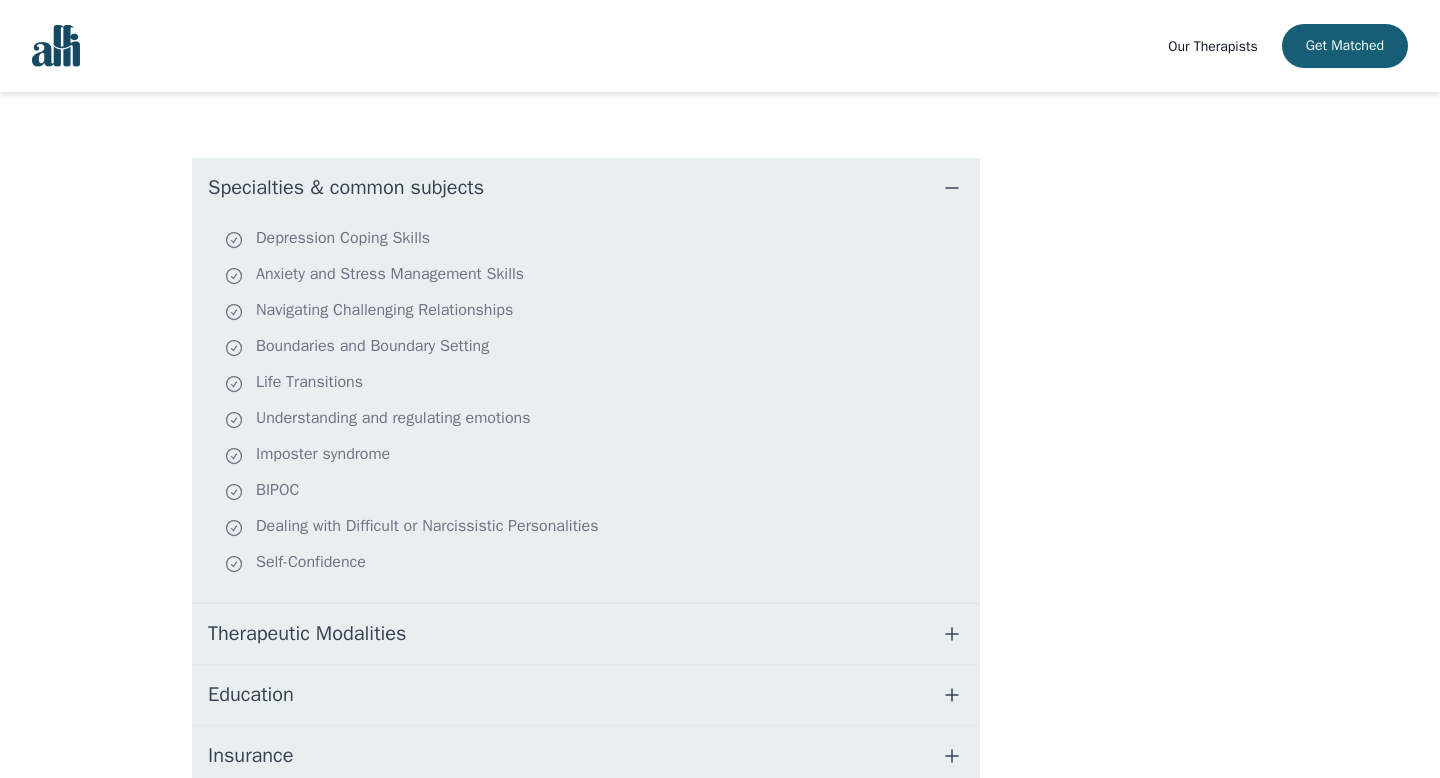 scroll, scrollTop: 488, scrollLeft: 0, axis: vertical 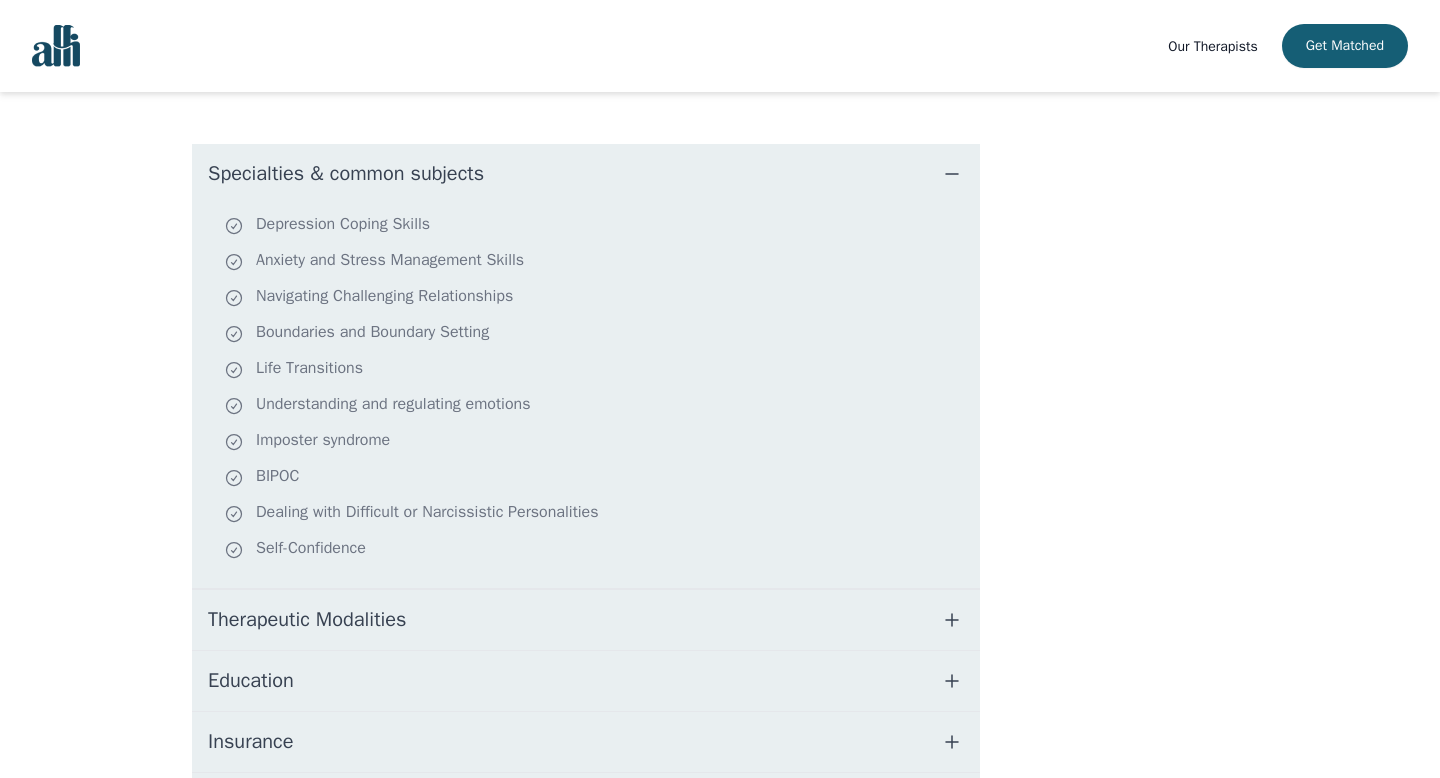 click on "Specialties & common subjects" at bounding box center (586, 174) 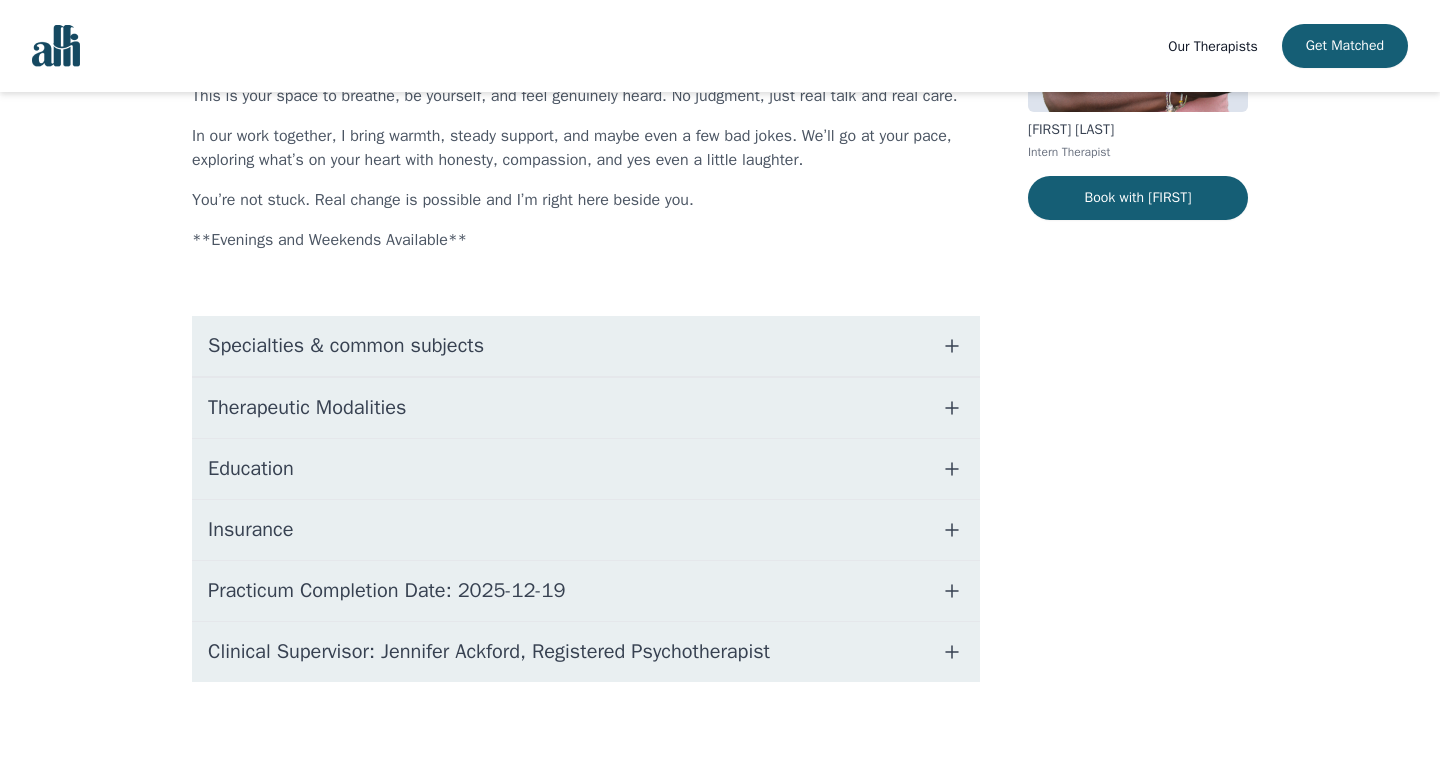 click on "Therapeutic Modalities" at bounding box center (586, 408) 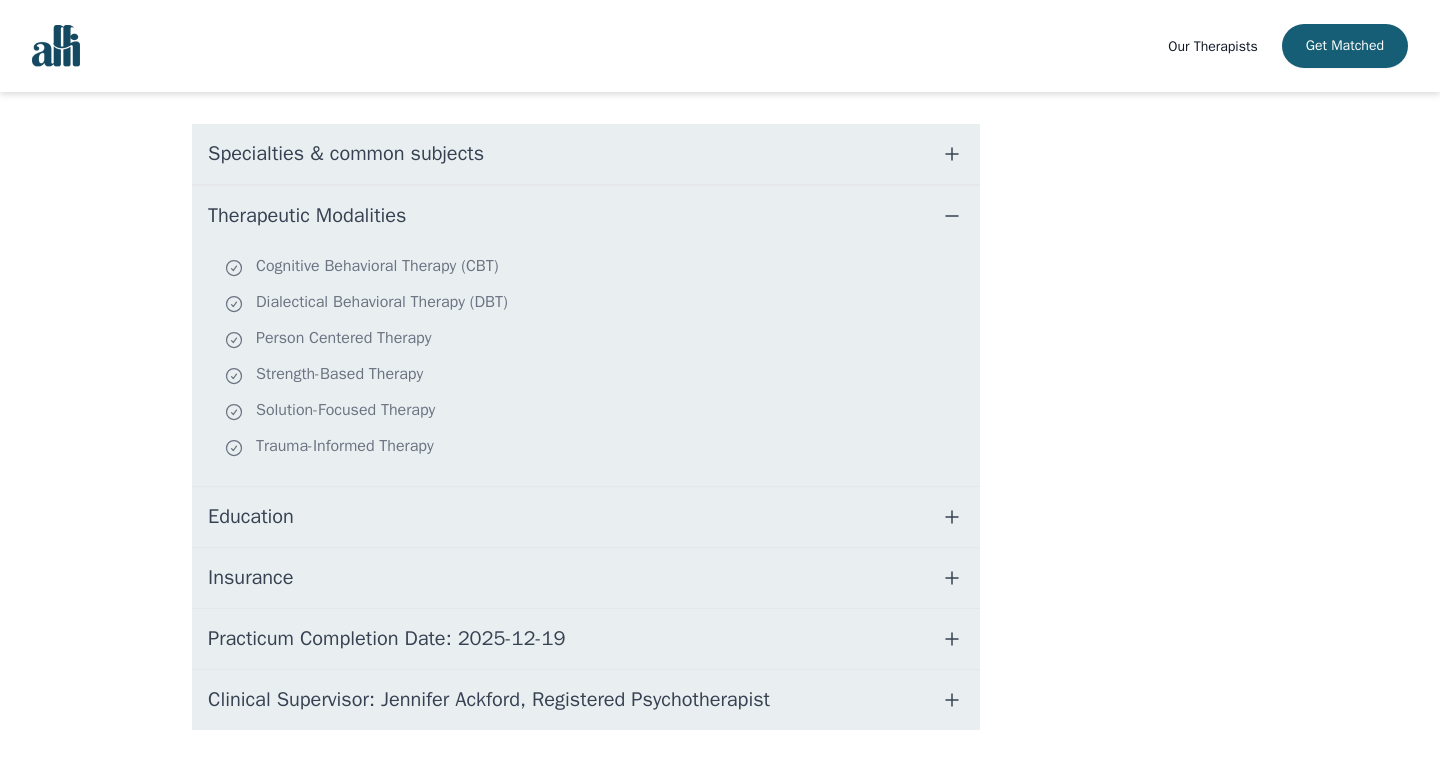 scroll, scrollTop: 556, scrollLeft: 0, axis: vertical 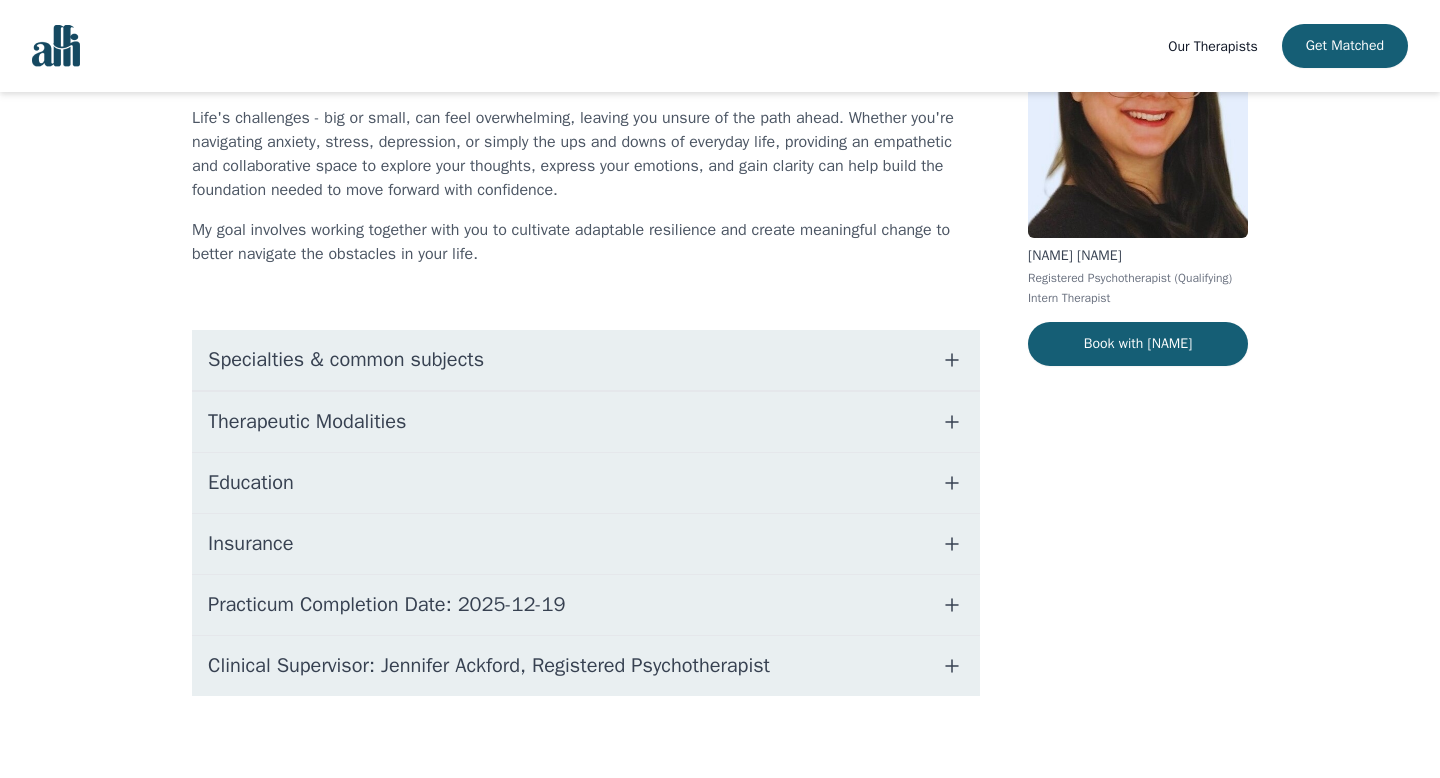 click on "Specialties & common subjects" at bounding box center (586, 360) 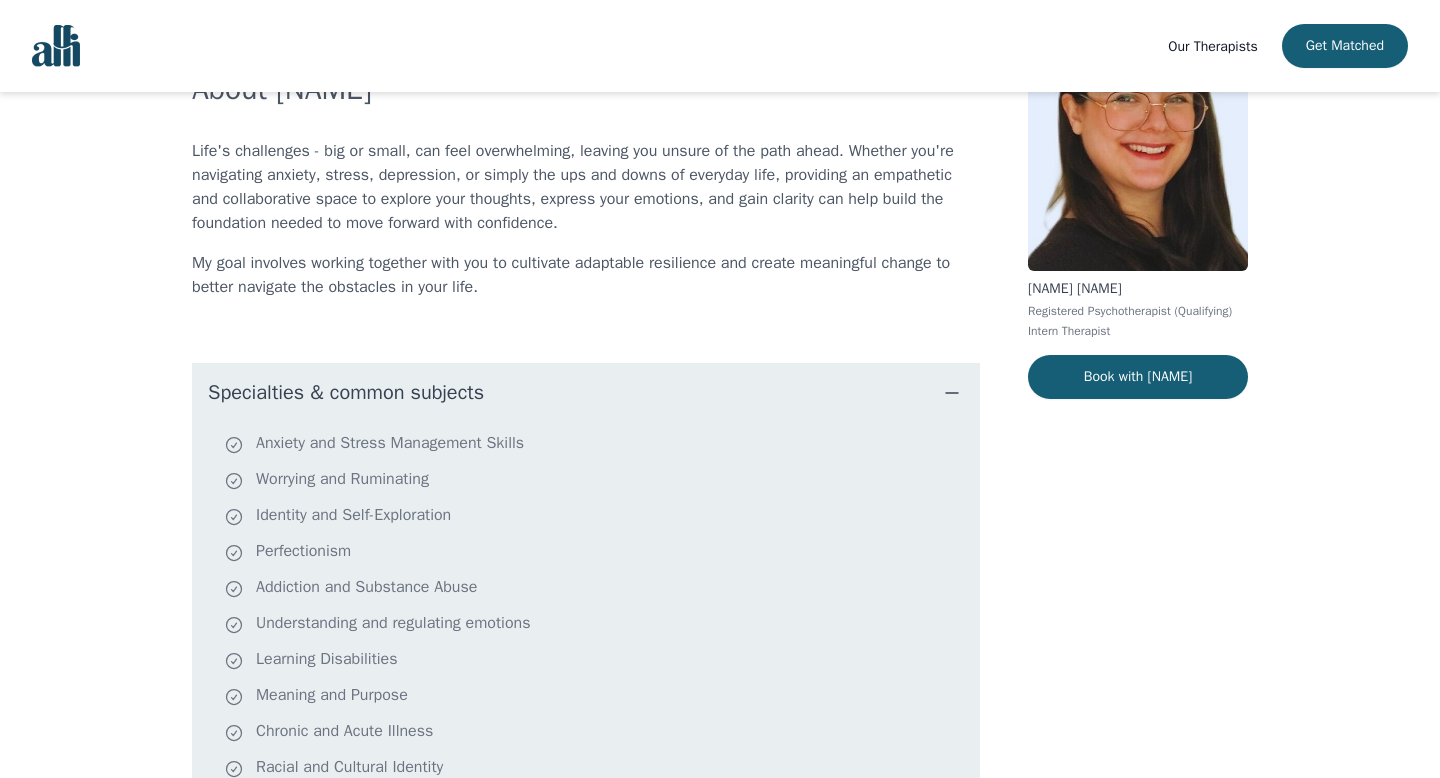 scroll, scrollTop: 212, scrollLeft: 0, axis: vertical 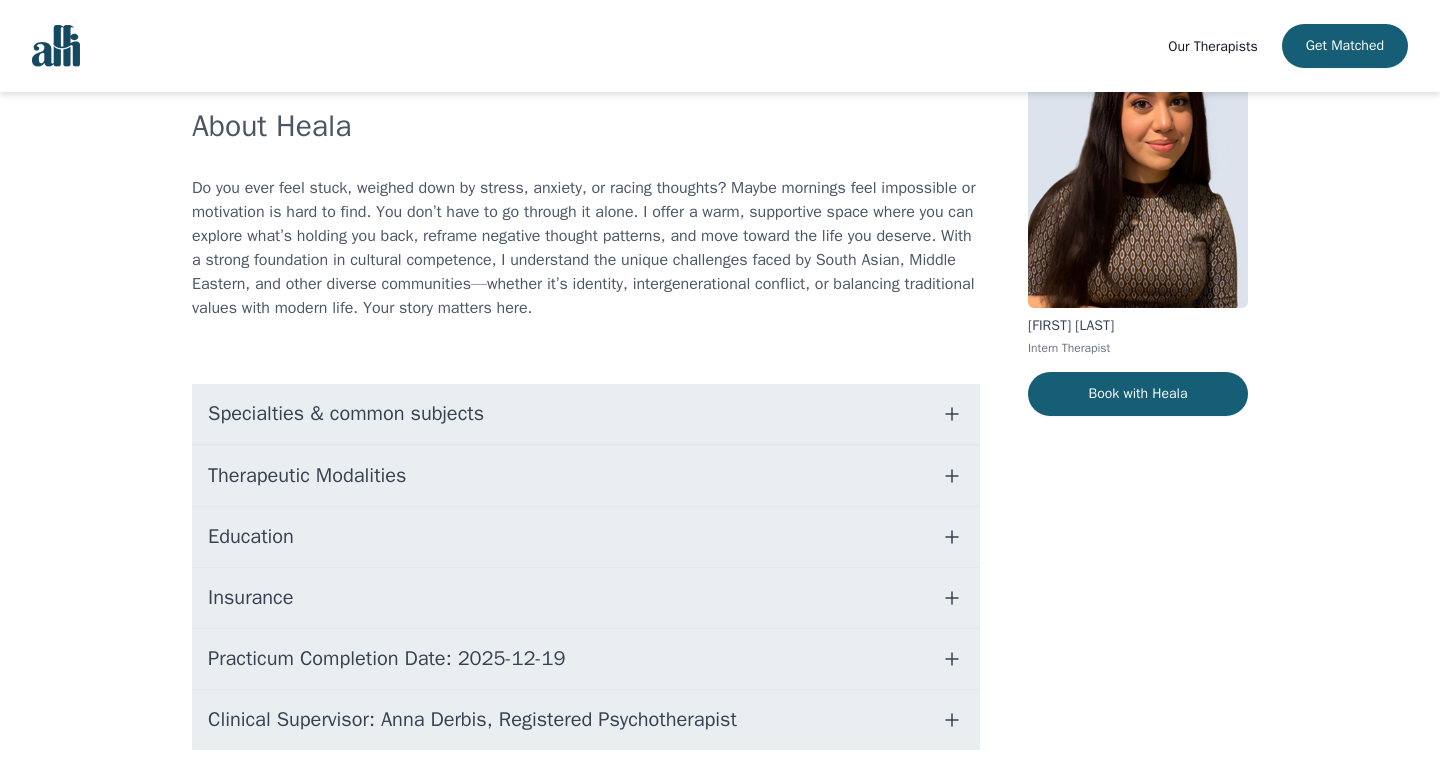 click on "Specialties & common subjects" at bounding box center [586, 414] 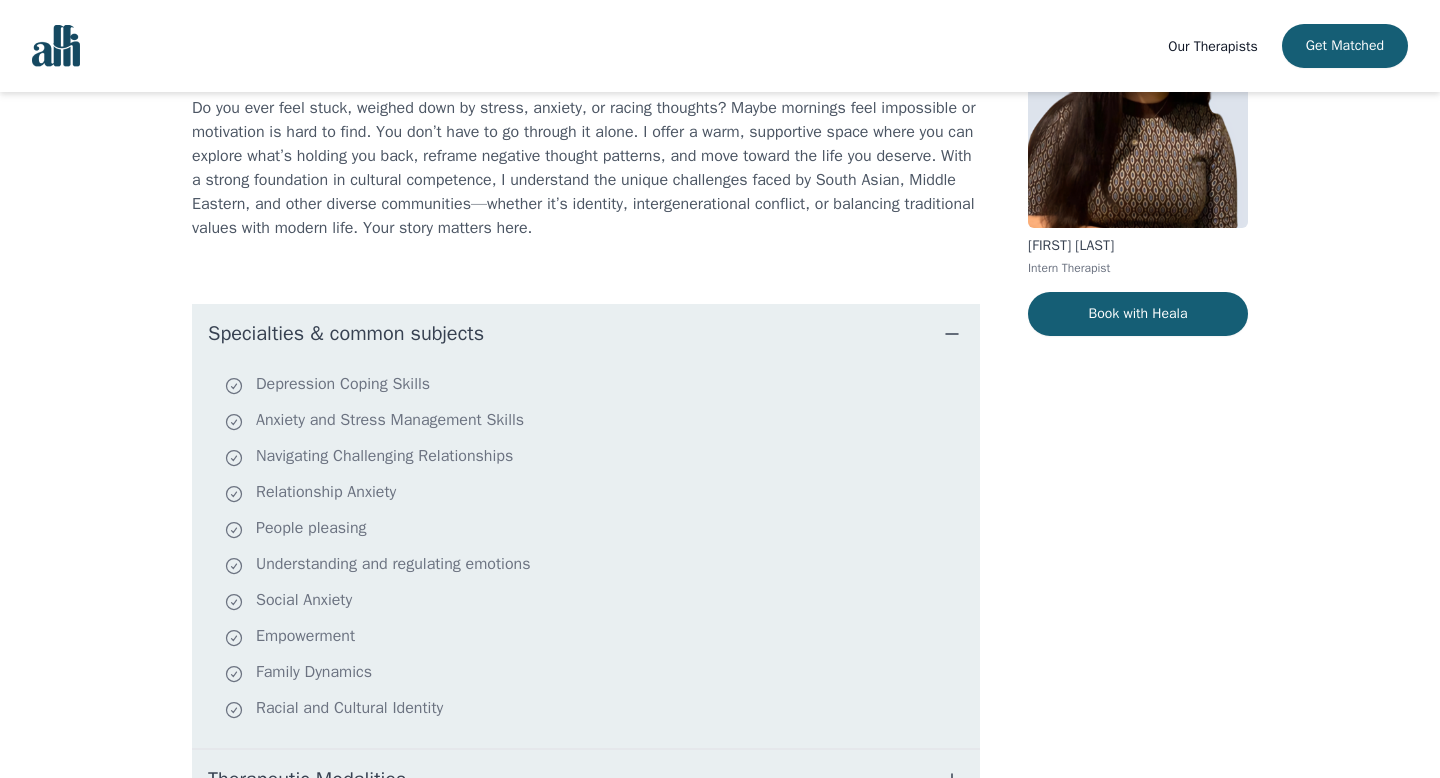 scroll, scrollTop: 199, scrollLeft: 0, axis: vertical 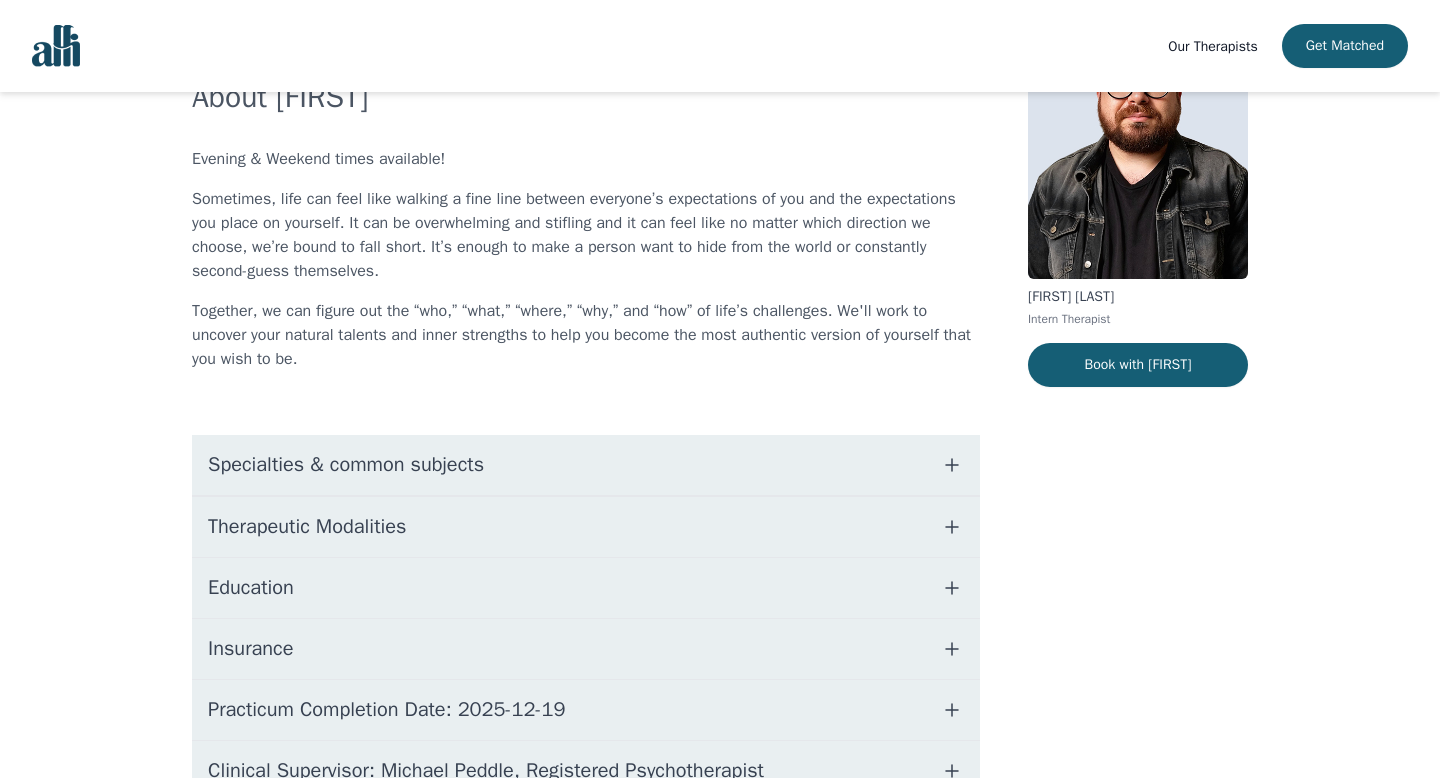 click on "Specialties & common subjects" at bounding box center [586, 465] 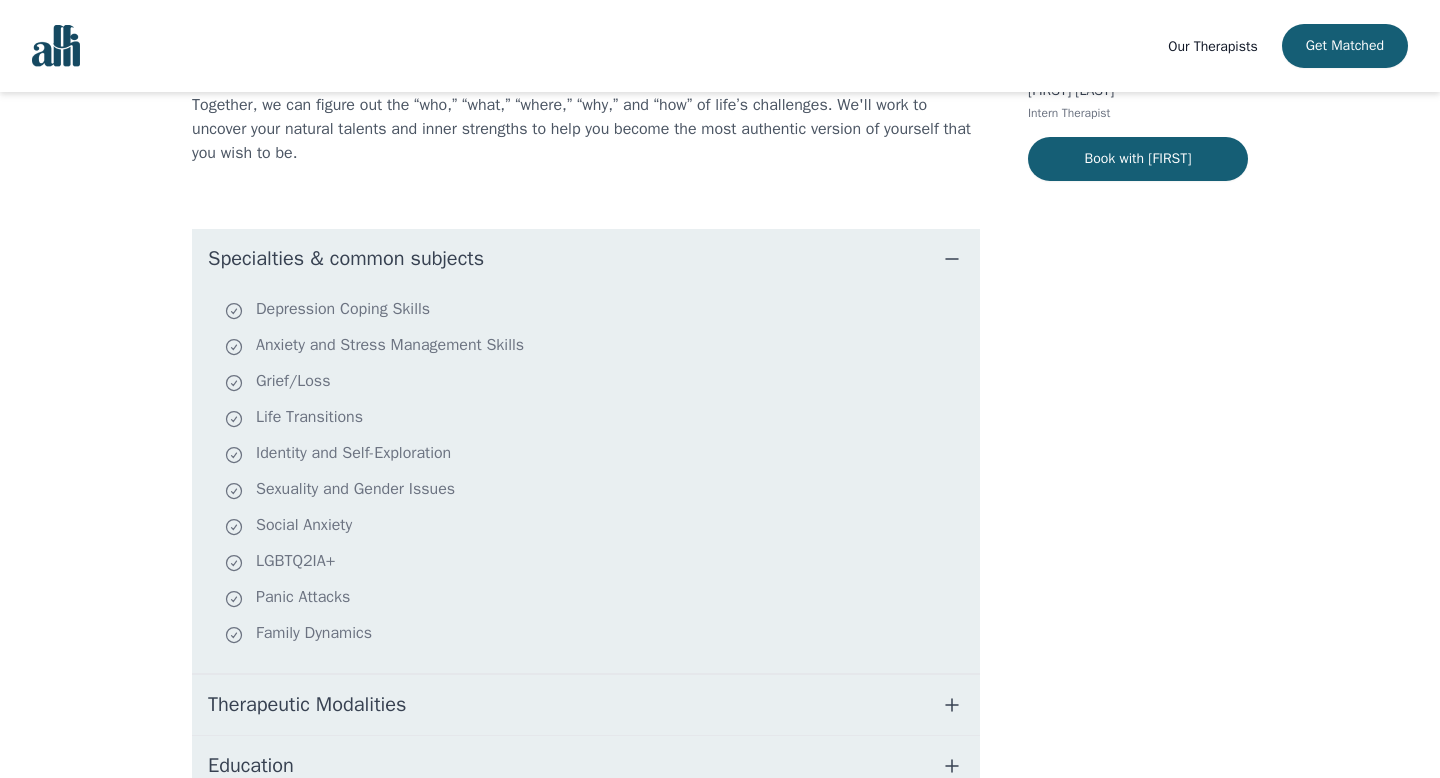 scroll, scrollTop: 431, scrollLeft: 0, axis: vertical 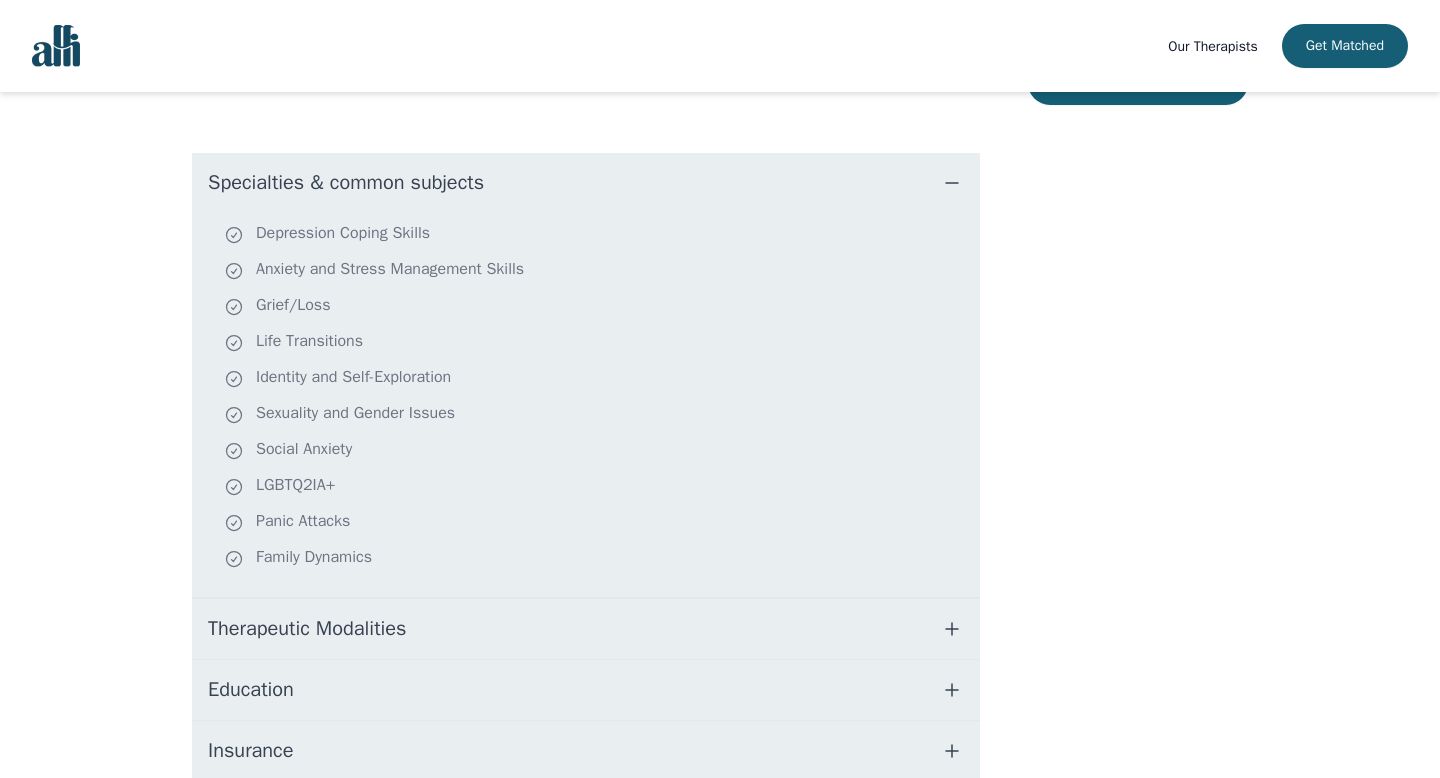 click on "Specialties & common subjects" at bounding box center (586, 183) 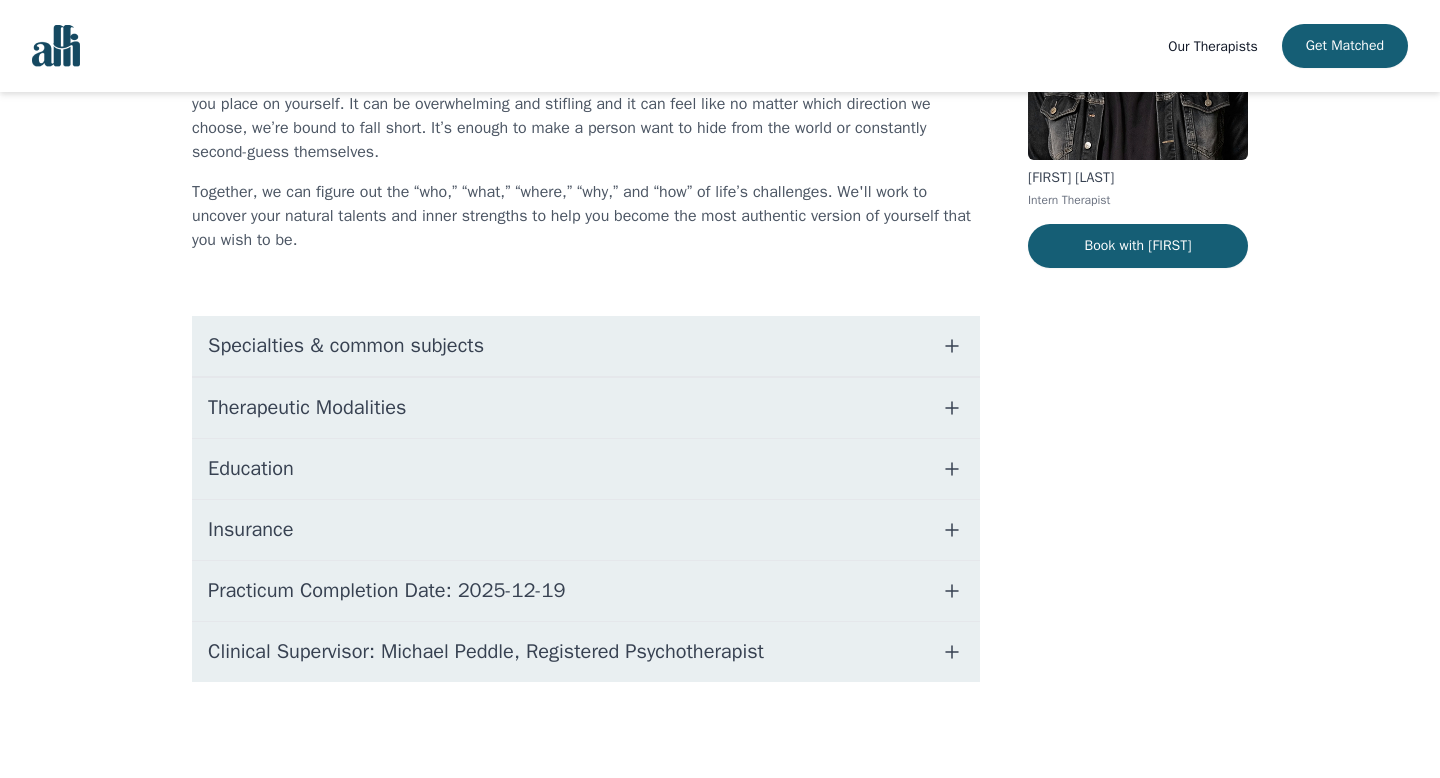 click on "Therapeutic Modalities" at bounding box center [586, 408] 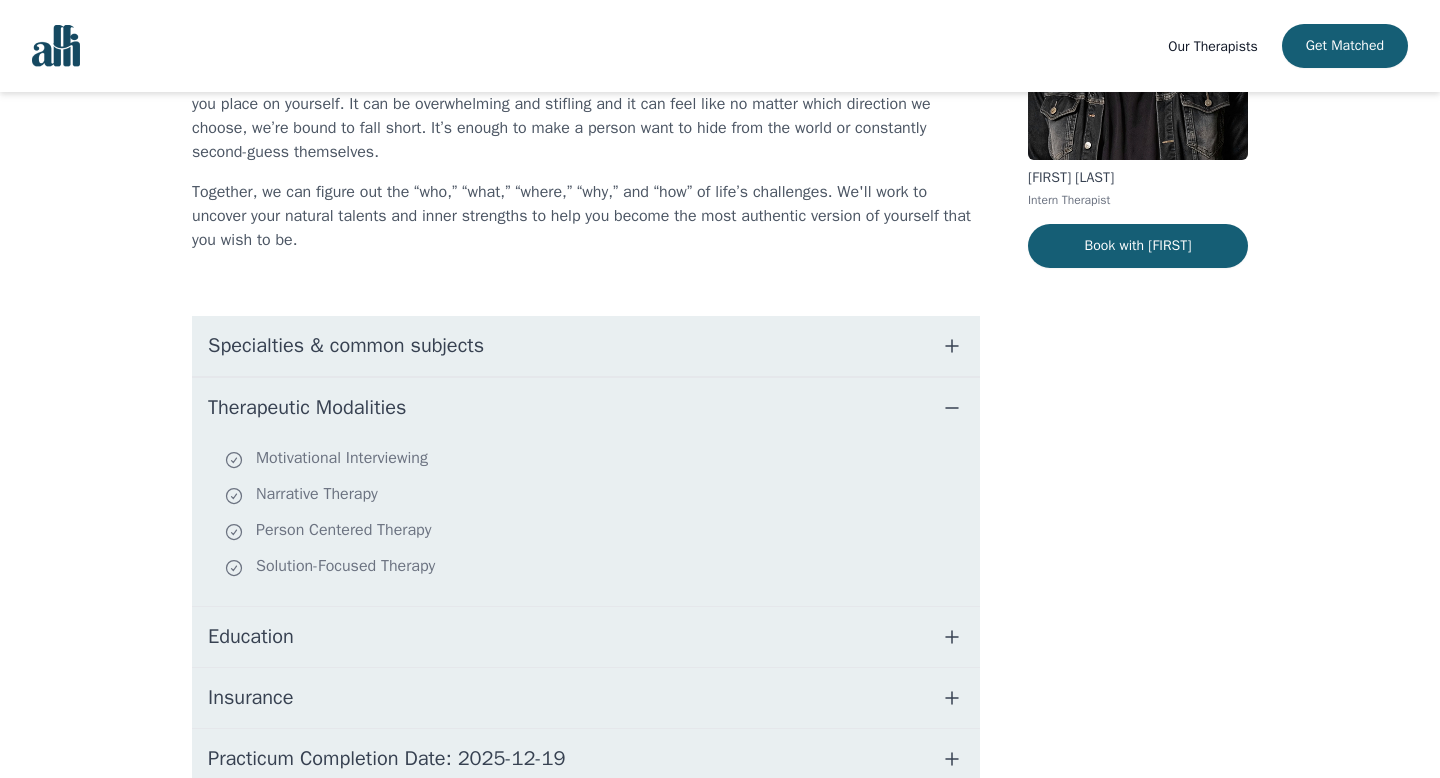 click on "Education" at bounding box center [586, 637] 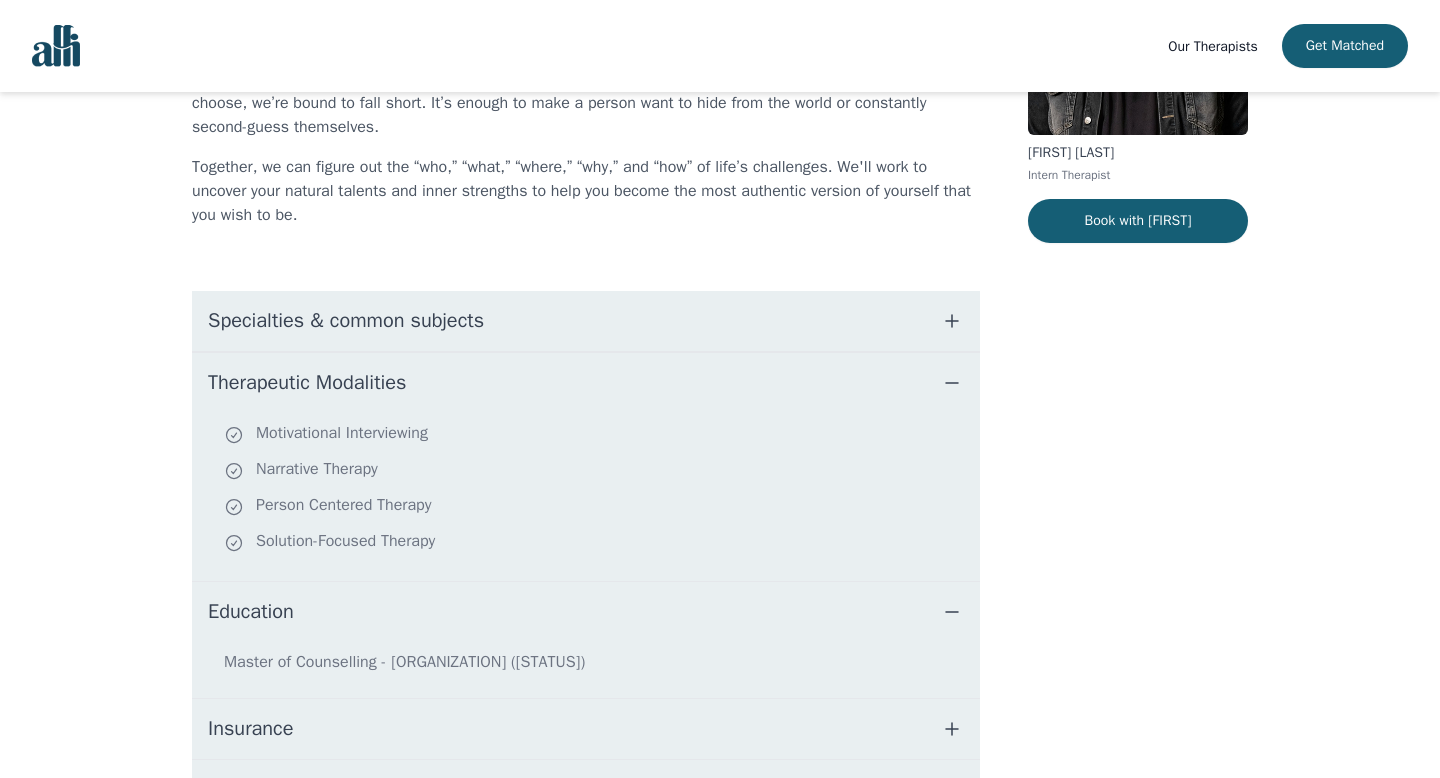 scroll, scrollTop: 292, scrollLeft: 0, axis: vertical 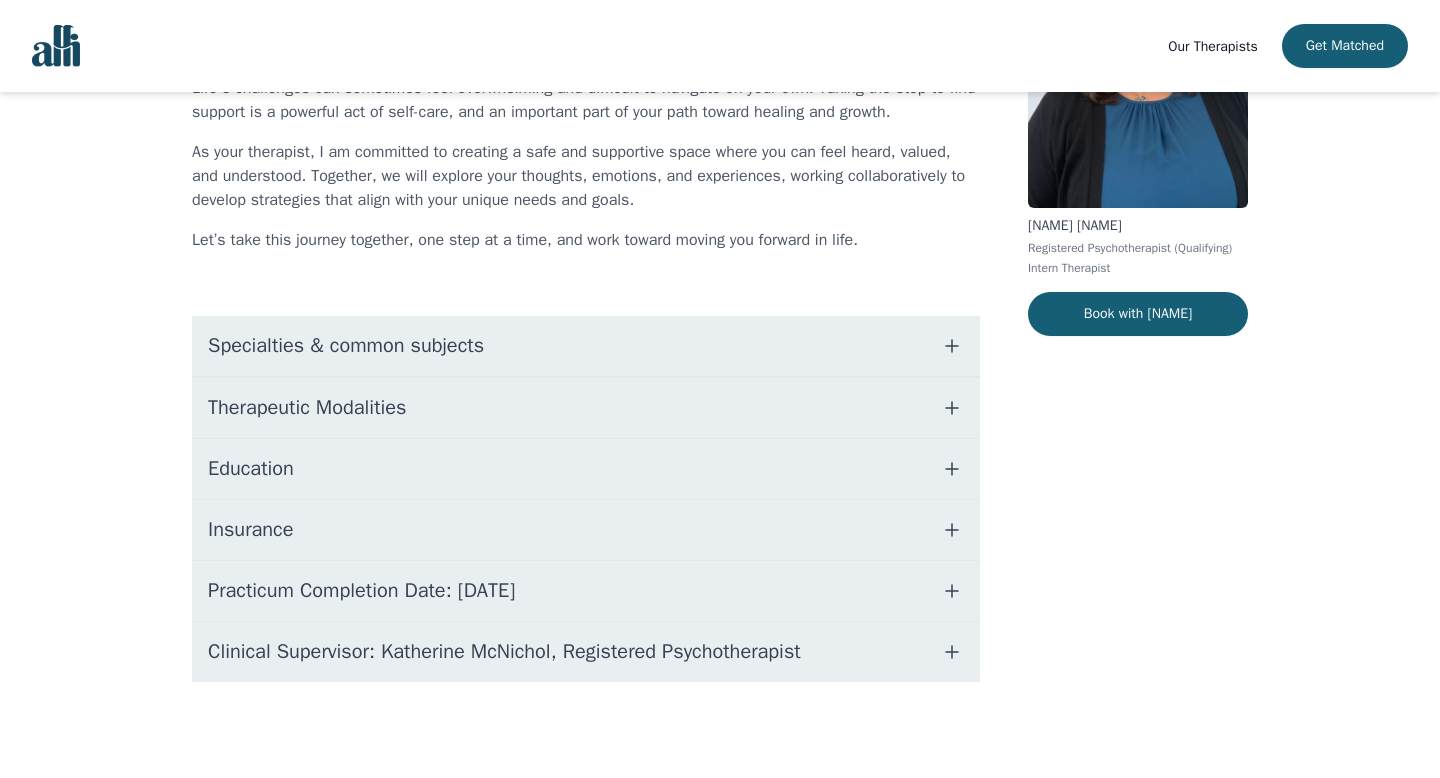 click on "Education" at bounding box center (586, 469) 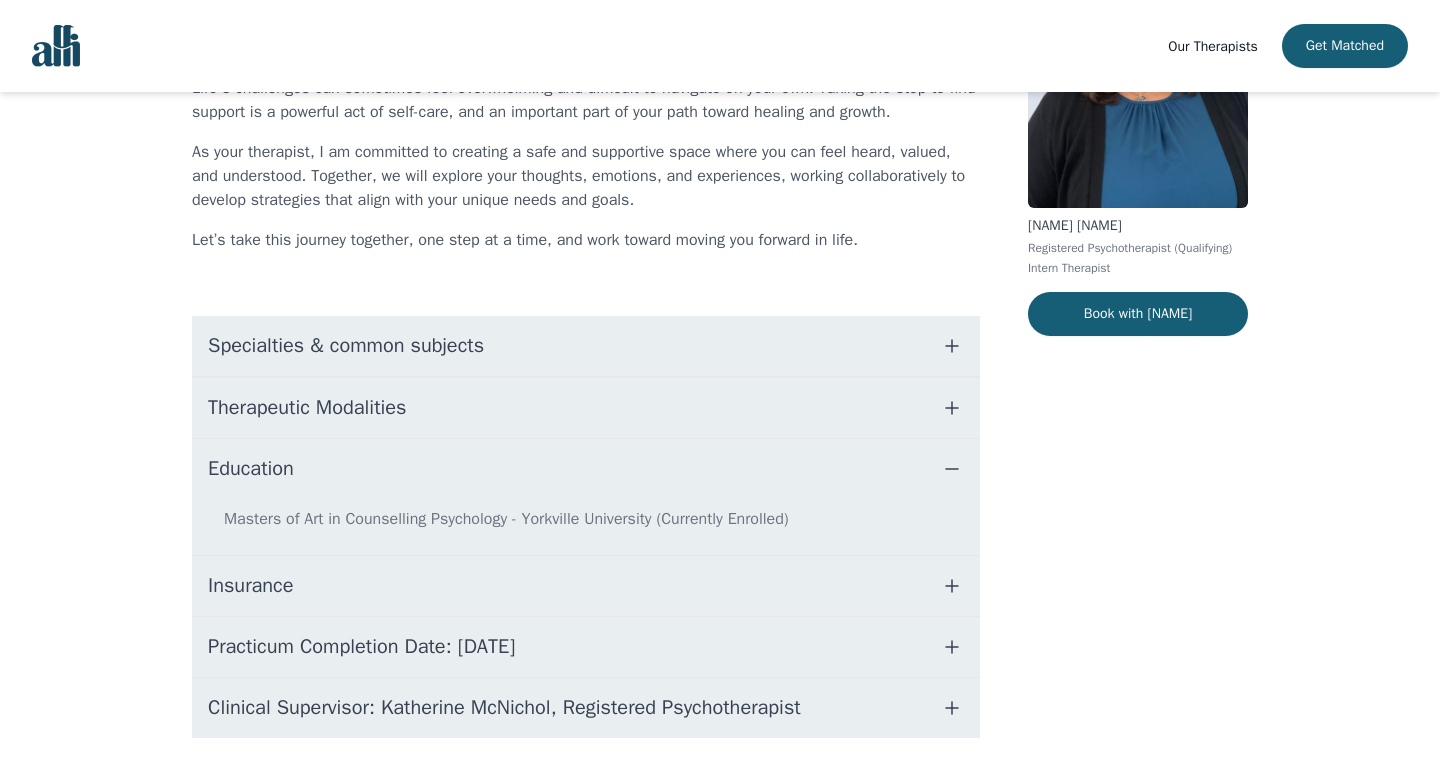 click on "Therapeutic Modalities" at bounding box center (586, 408) 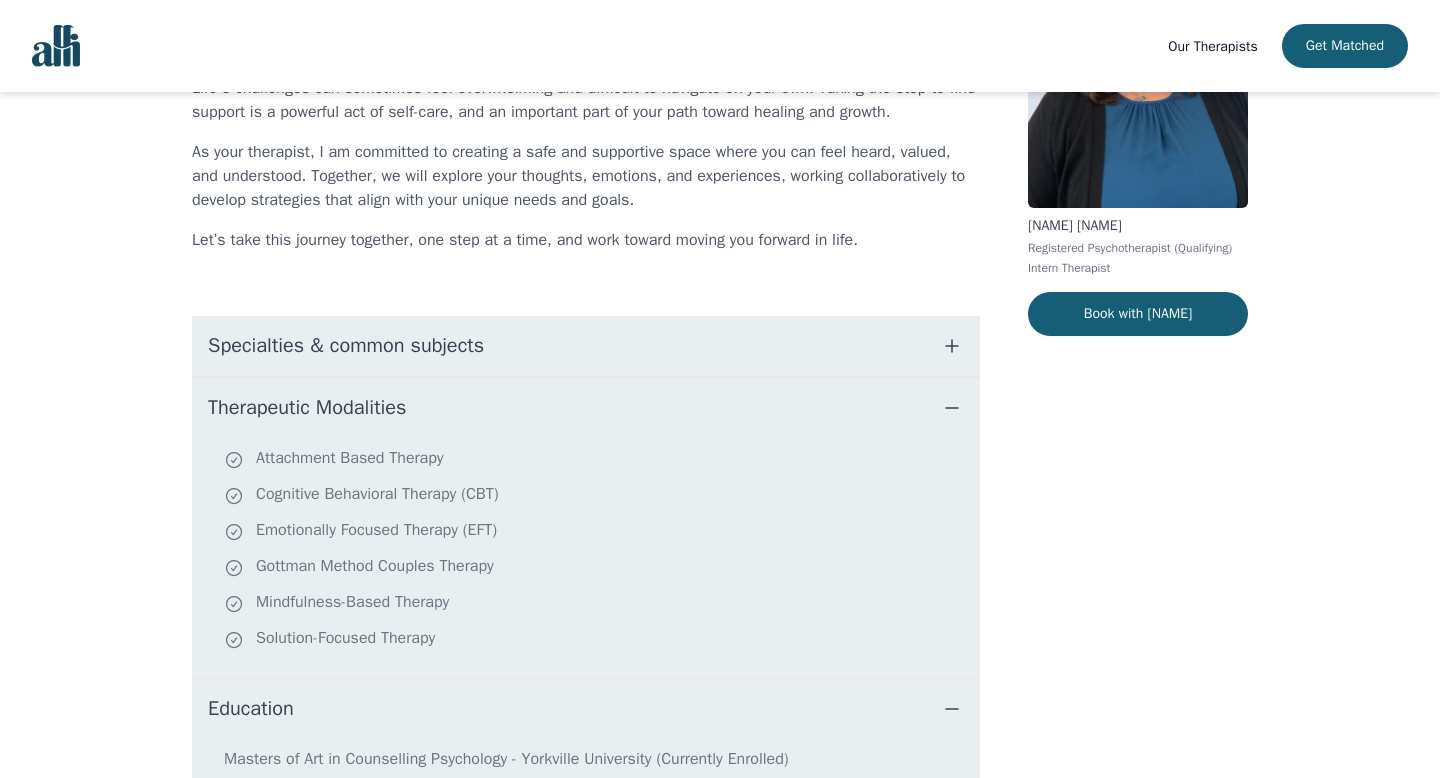click on "Specialties & common subjects" at bounding box center (586, 346) 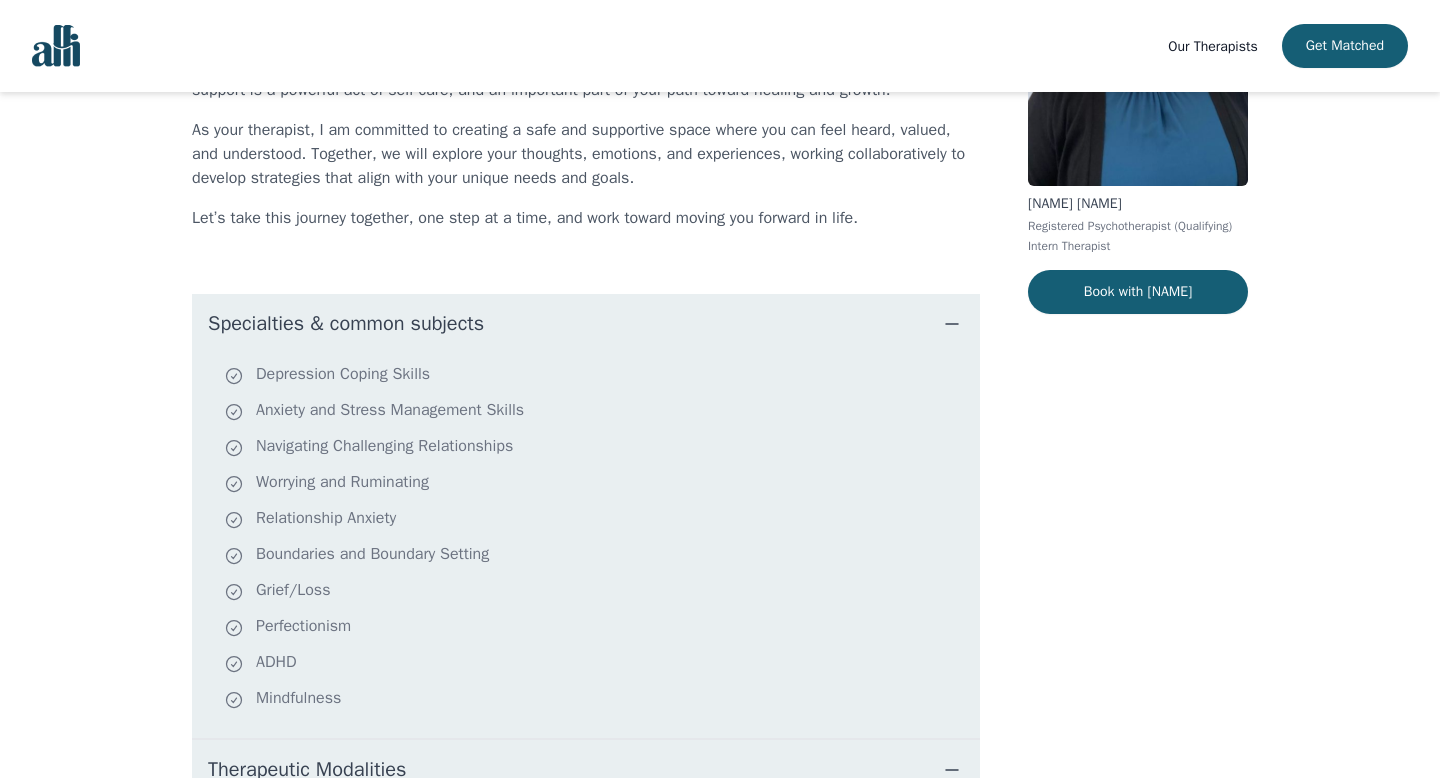 scroll, scrollTop: 0, scrollLeft: 0, axis: both 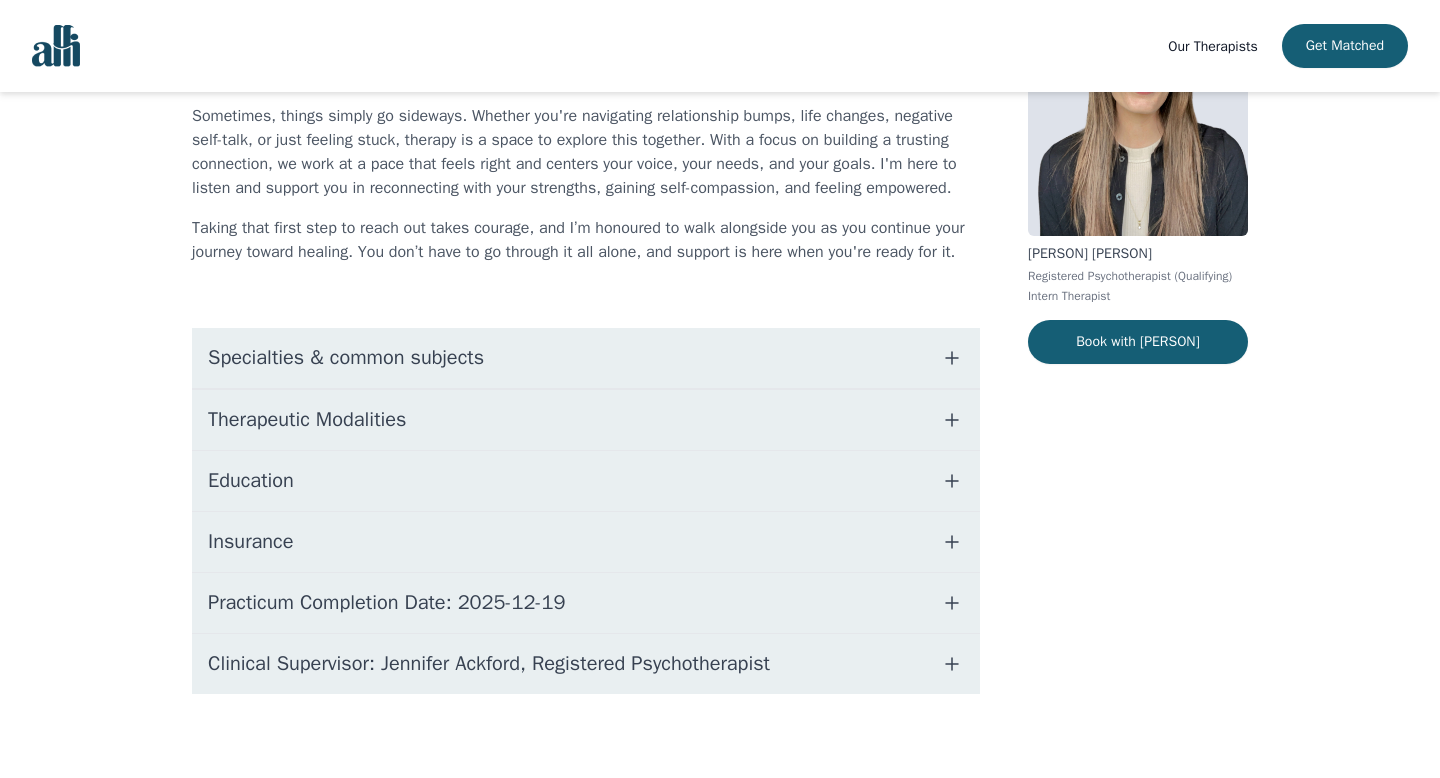 click on "Specialties & common subjects" at bounding box center [586, 358] 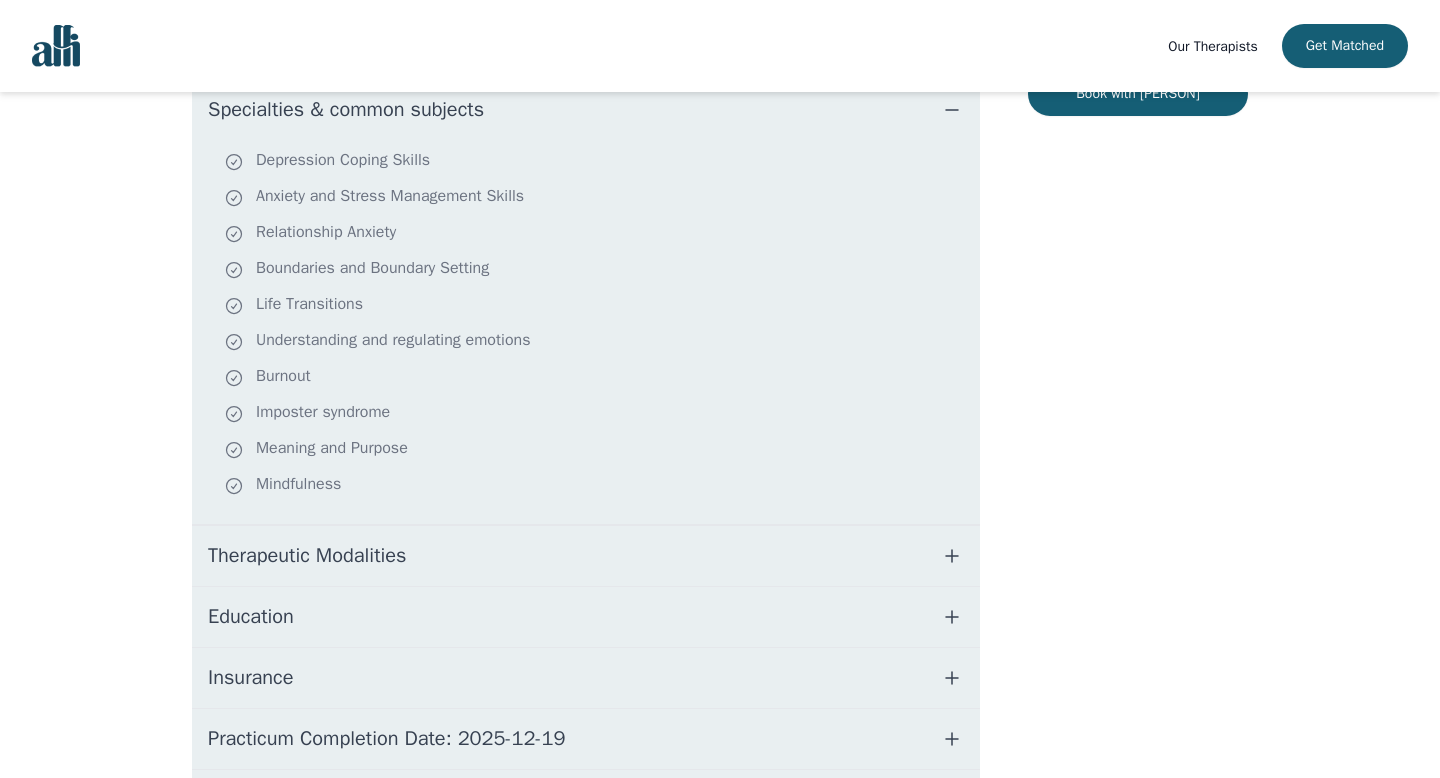 scroll, scrollTop: 400, scrollLeft: 0, axis: vertical 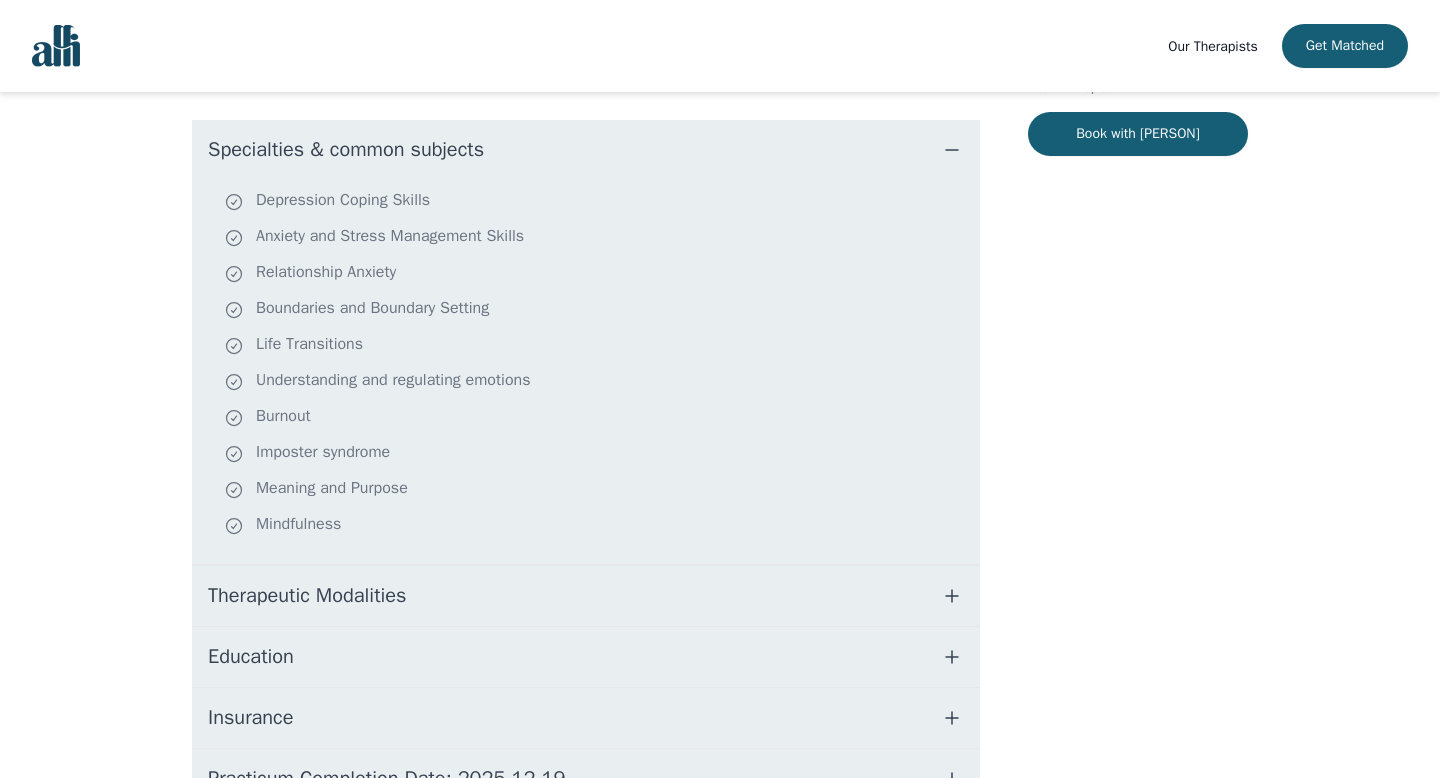 click on "Therapeutic Modalities" at bounding box center [586, 596] 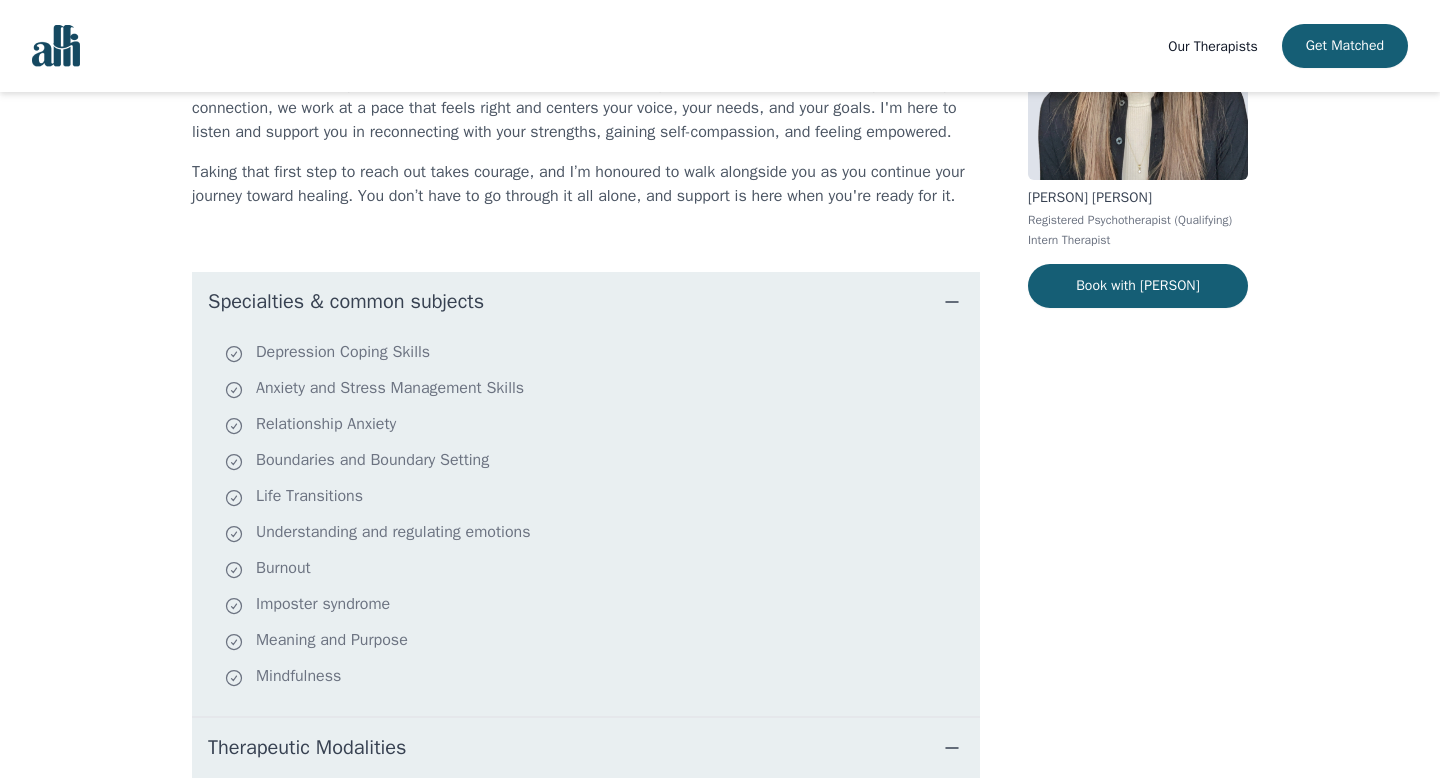 scroll, scrollTop: 245, scrollLeft: 0, axis: vertical 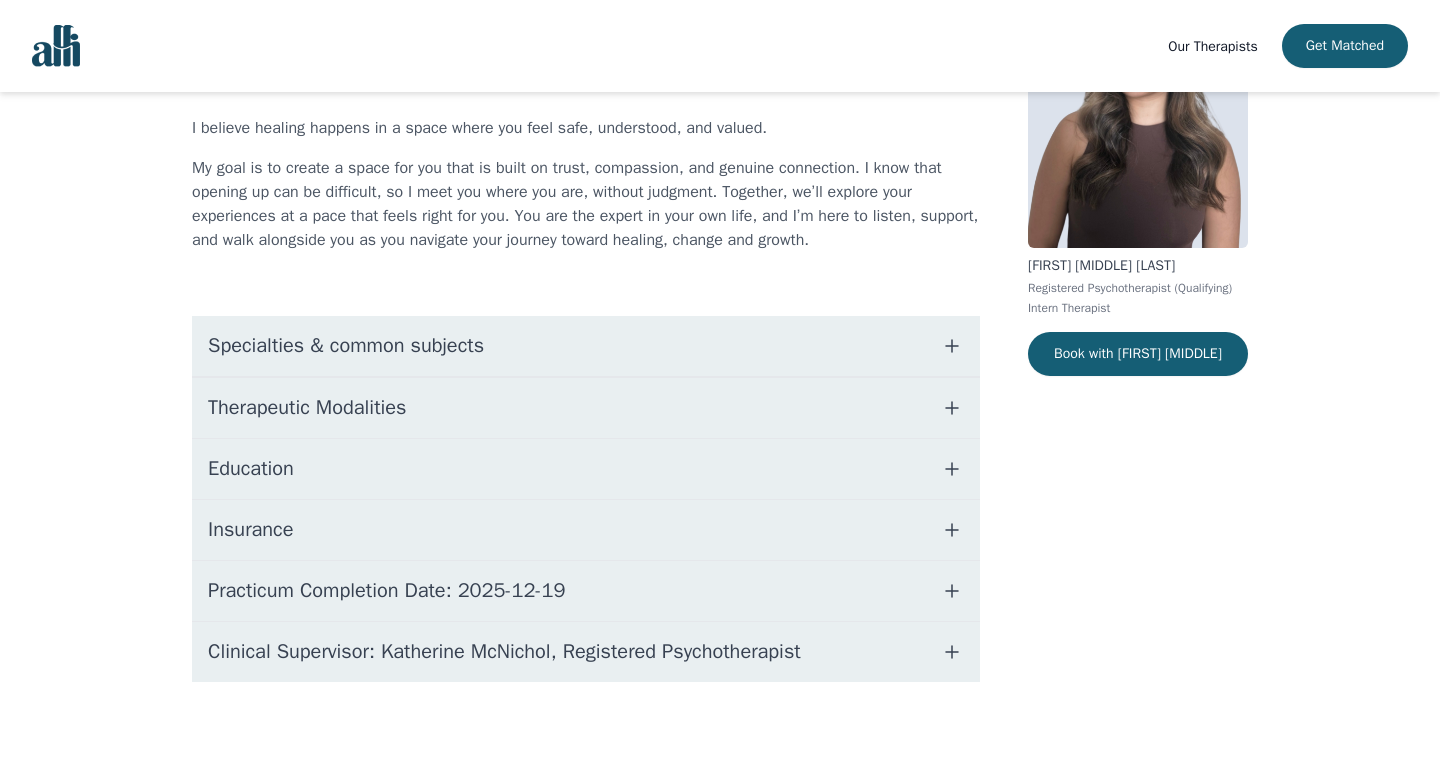 click on "Specialties & common subjects" at bounding box center (586, 346) 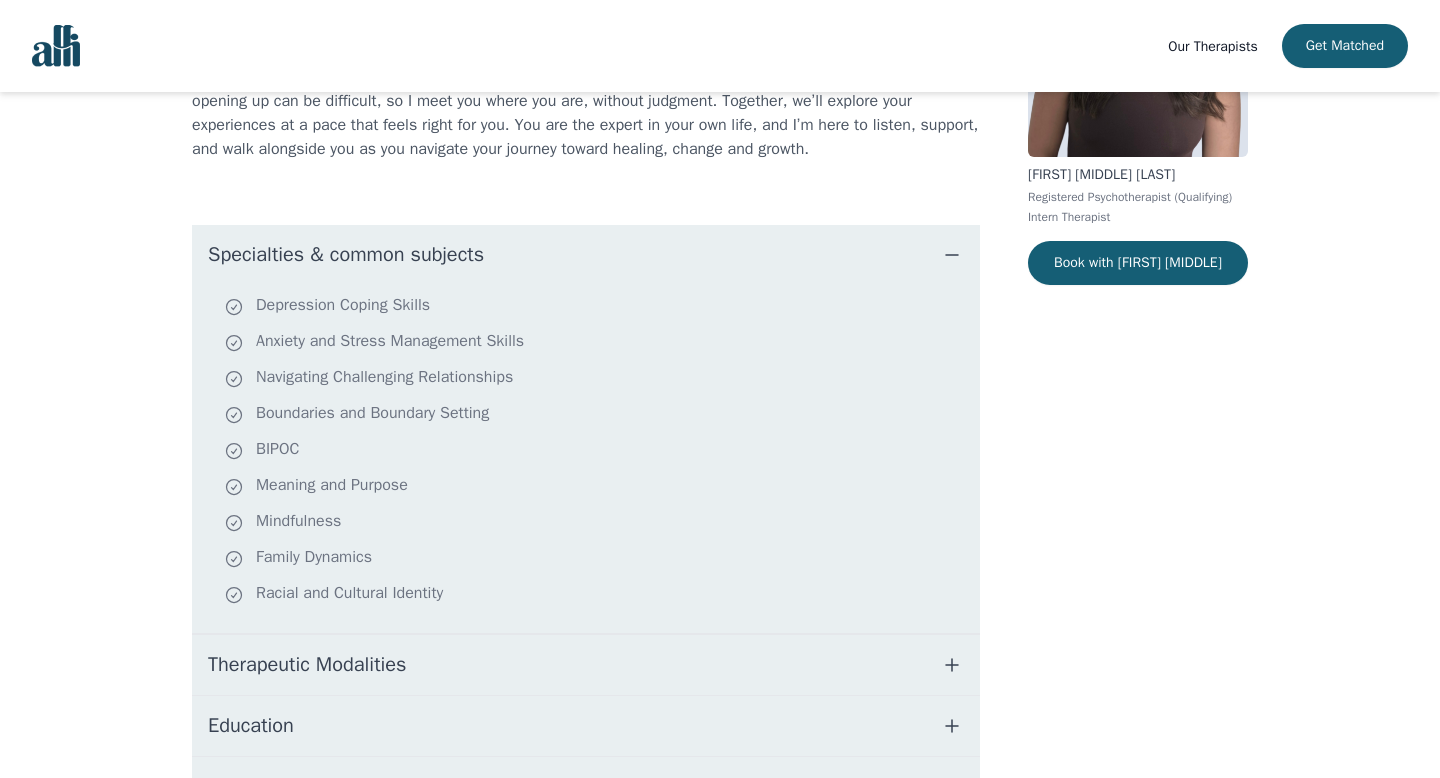 scroll, scrollTop: 303, scrollLeft: 0, axis: vertical 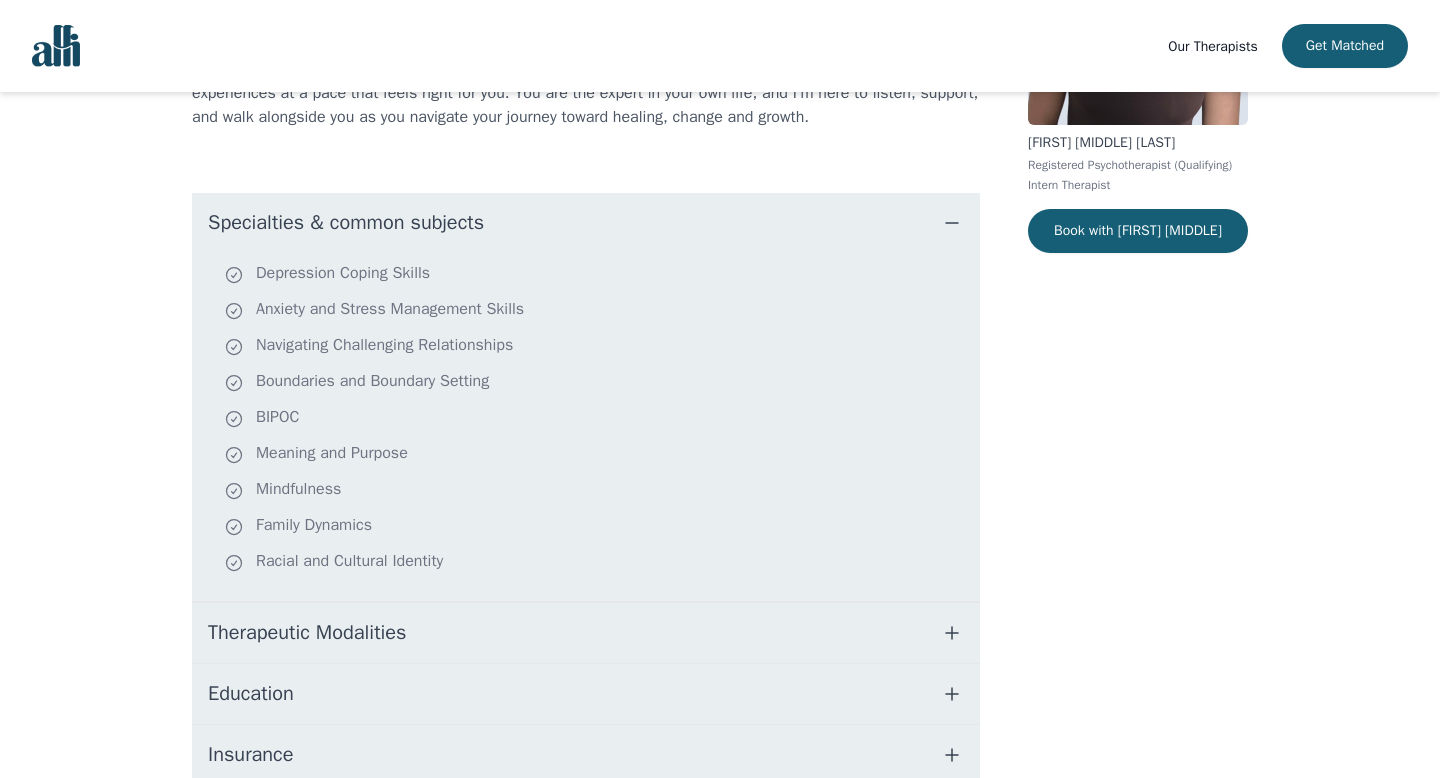 click on "Therapeutic Modalities" at bounding box center (586, 633) 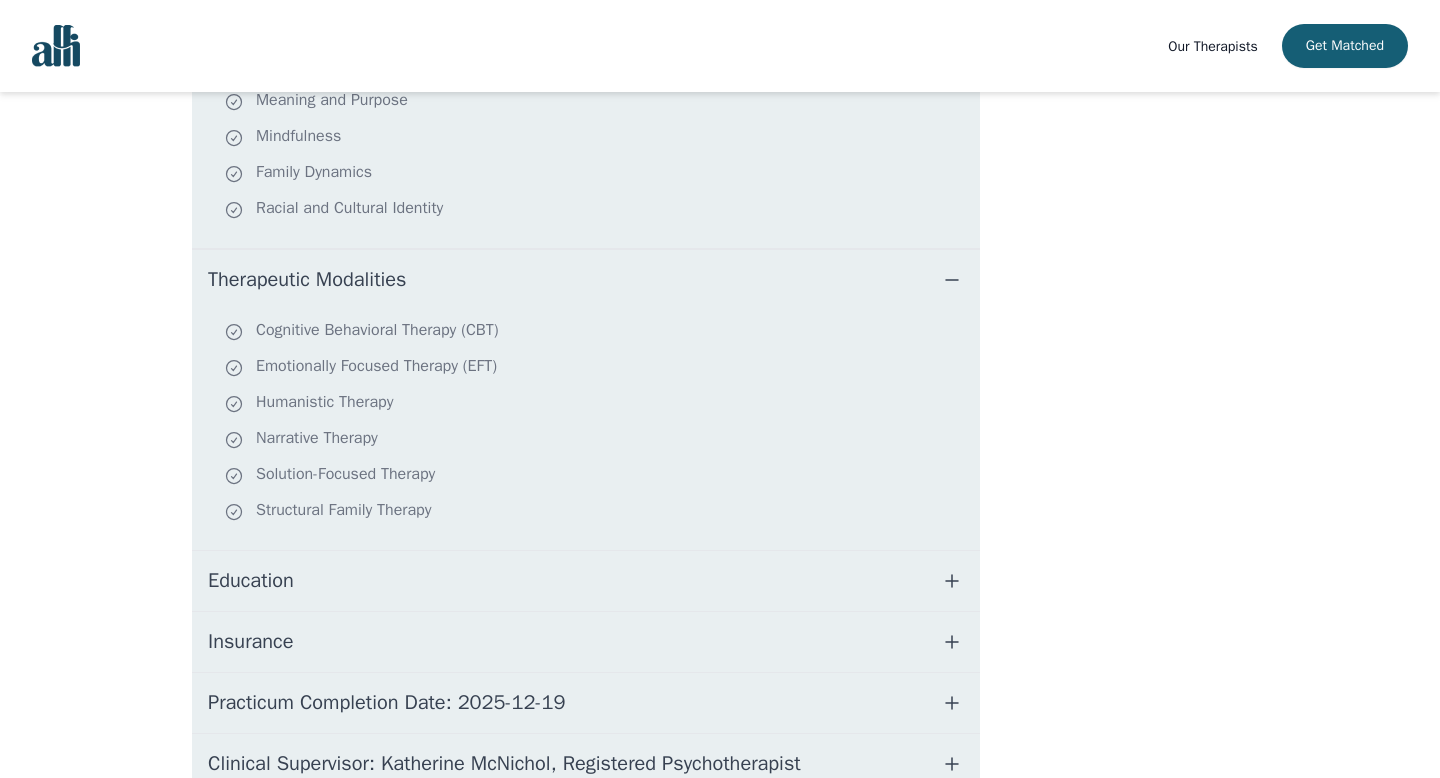 scroll, scrollTop: 660, scrollLeft: 0, axis: vertical 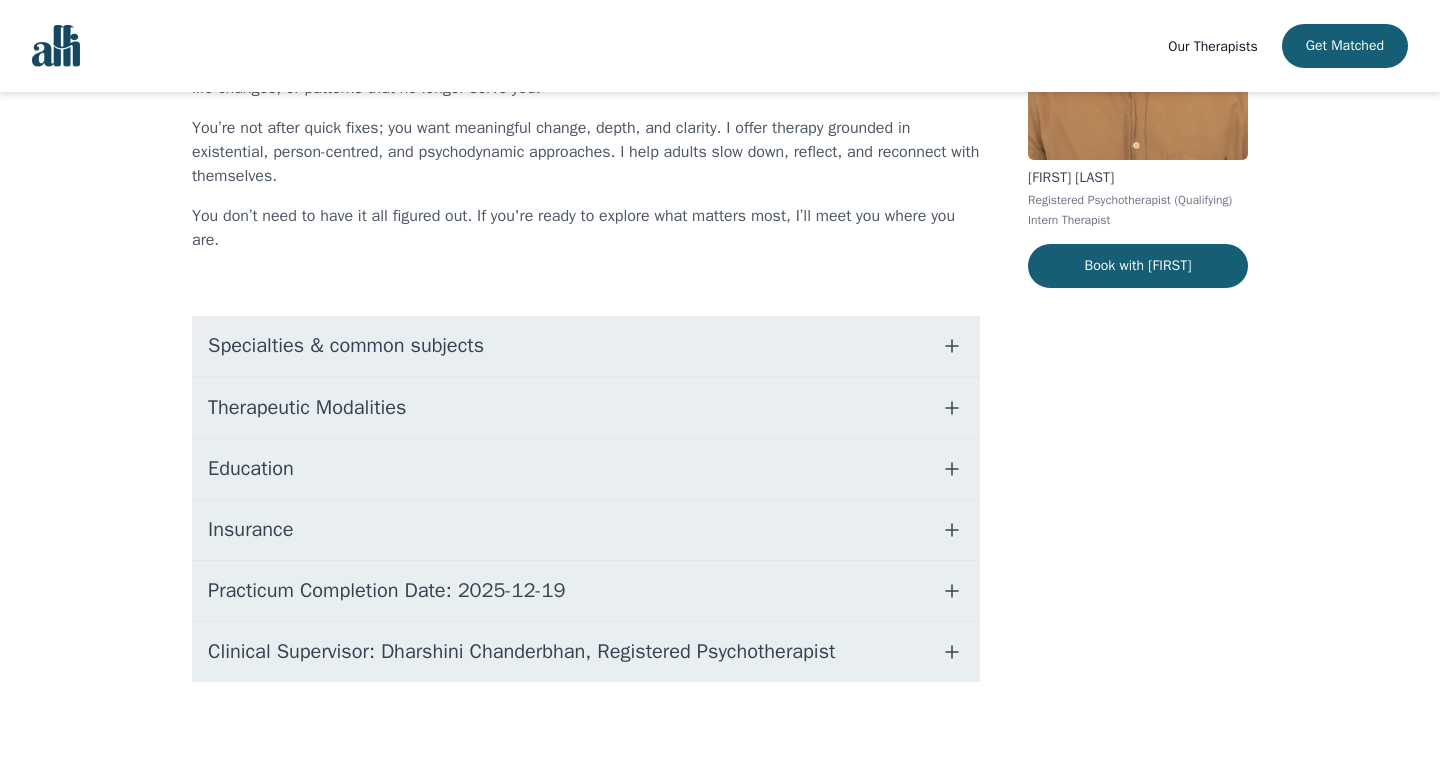 click on "Specialties & common subjects" at bounding box center (586, 346) 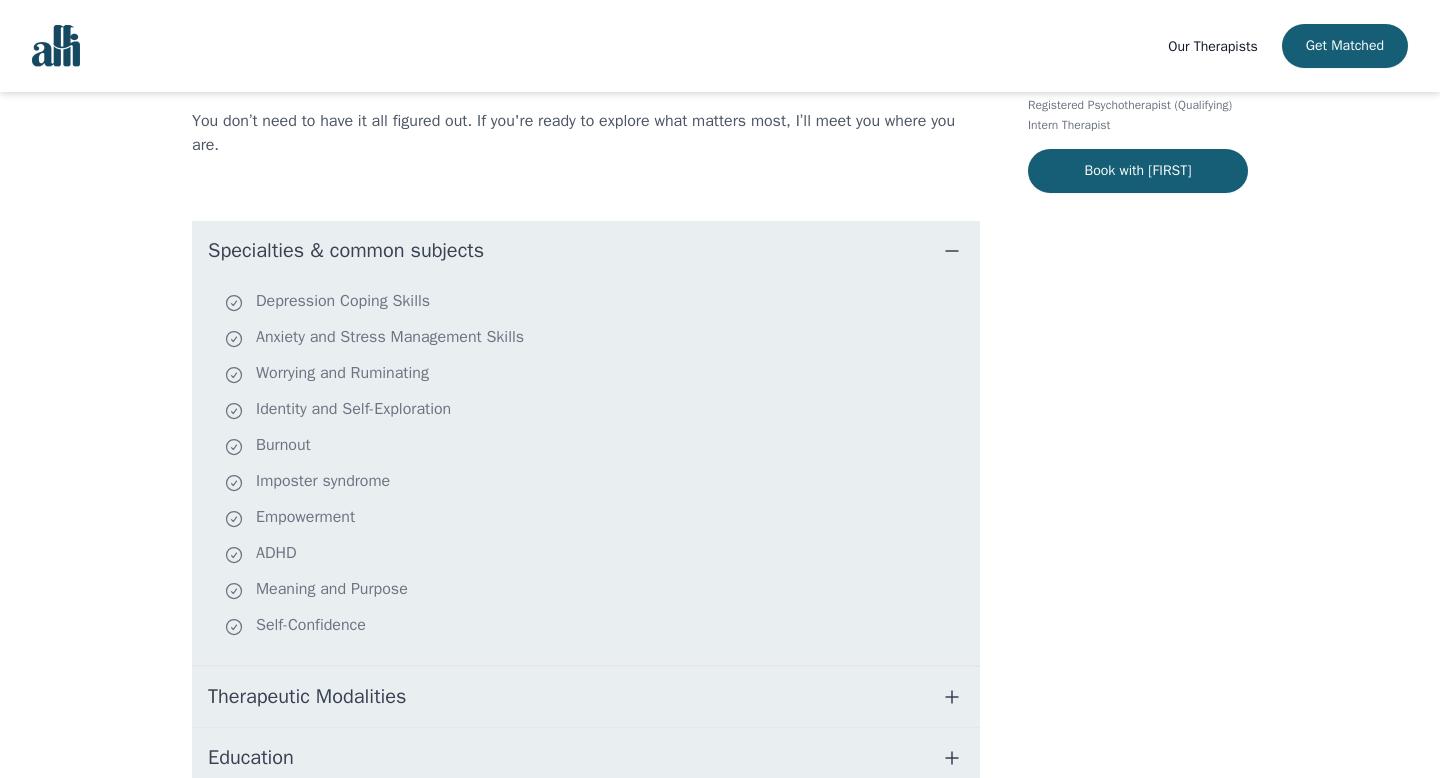 scroll, scrollTop: 511, scrollLeft: 0, axis: vertical 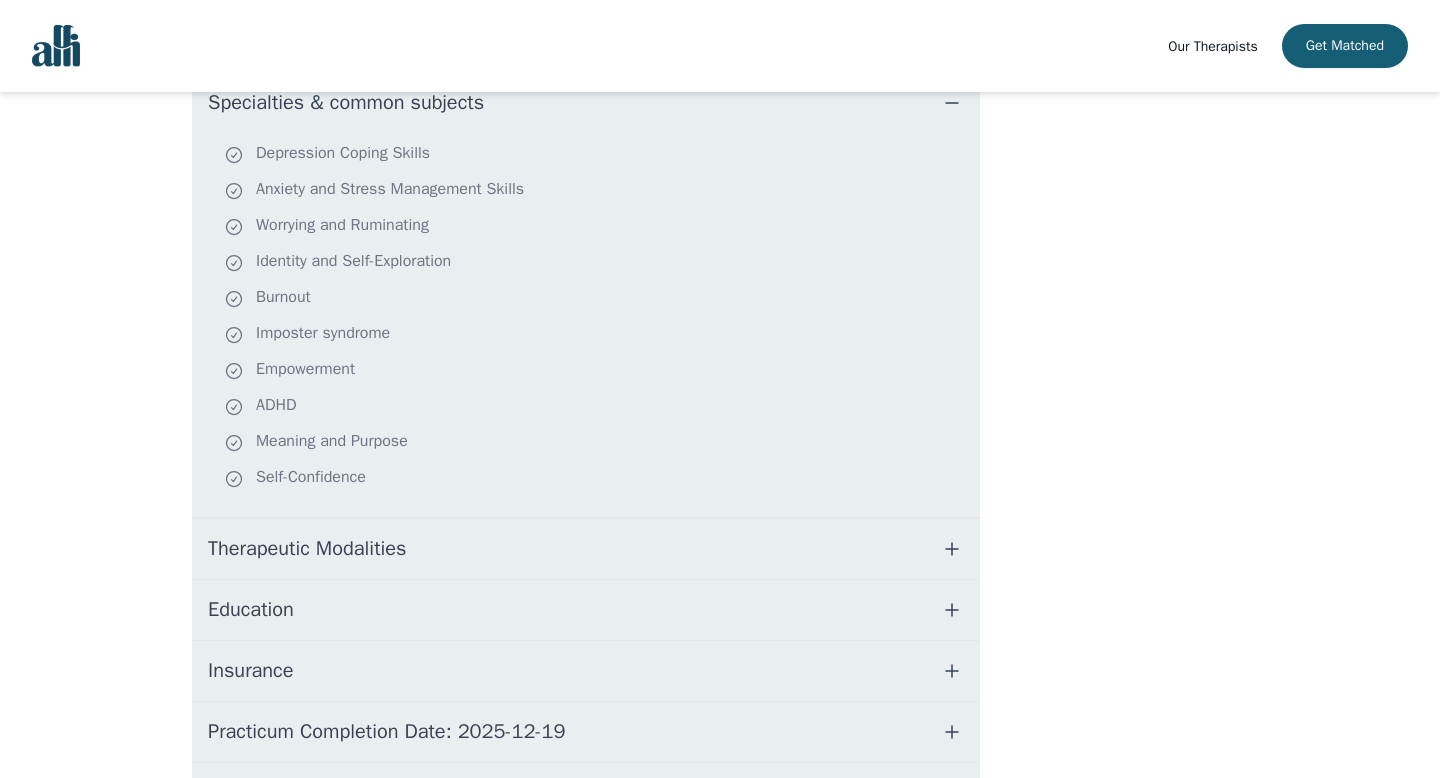 click on "Therapeutic Modalities" at bounding box center (307, 549) 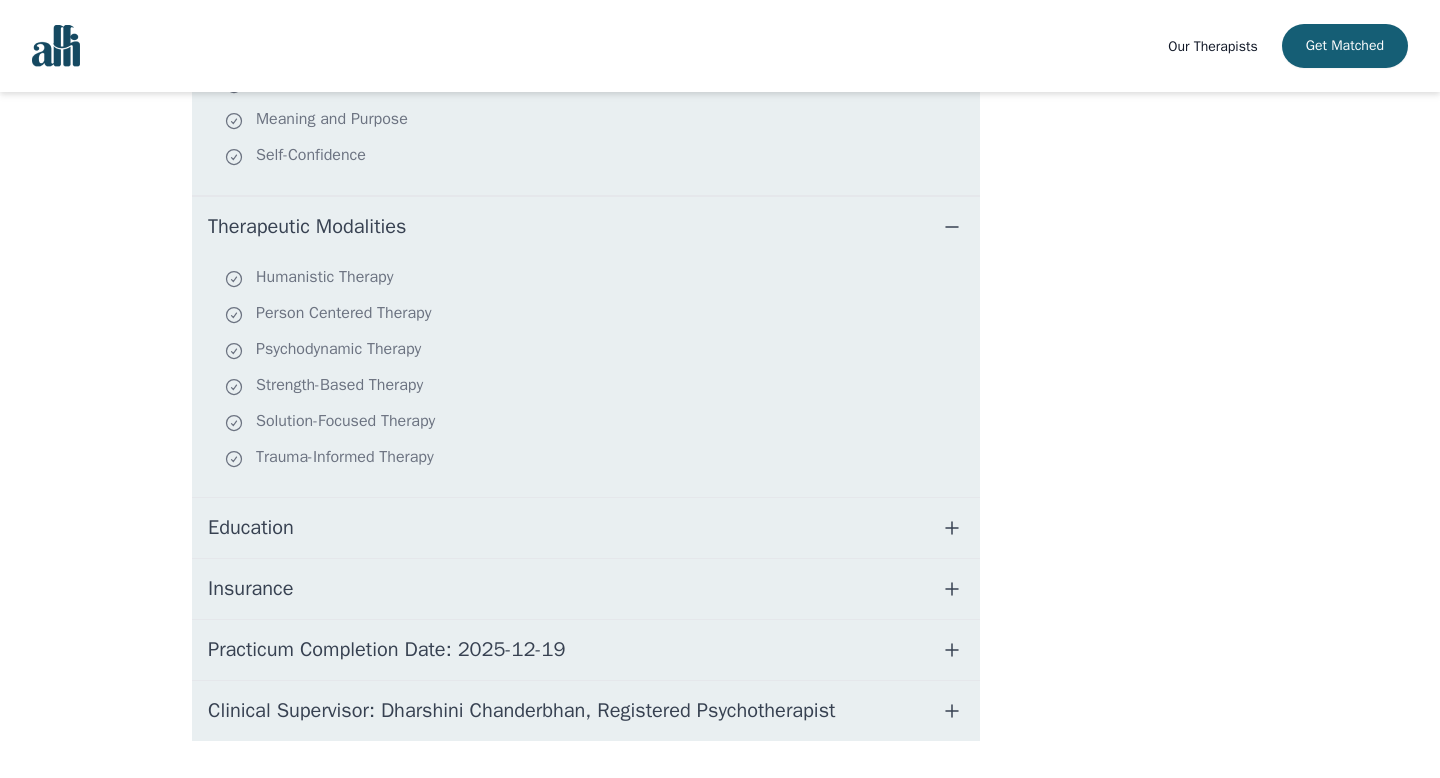 scroll, scrollTop: 844, scrollLeft: 0, axis: vertical 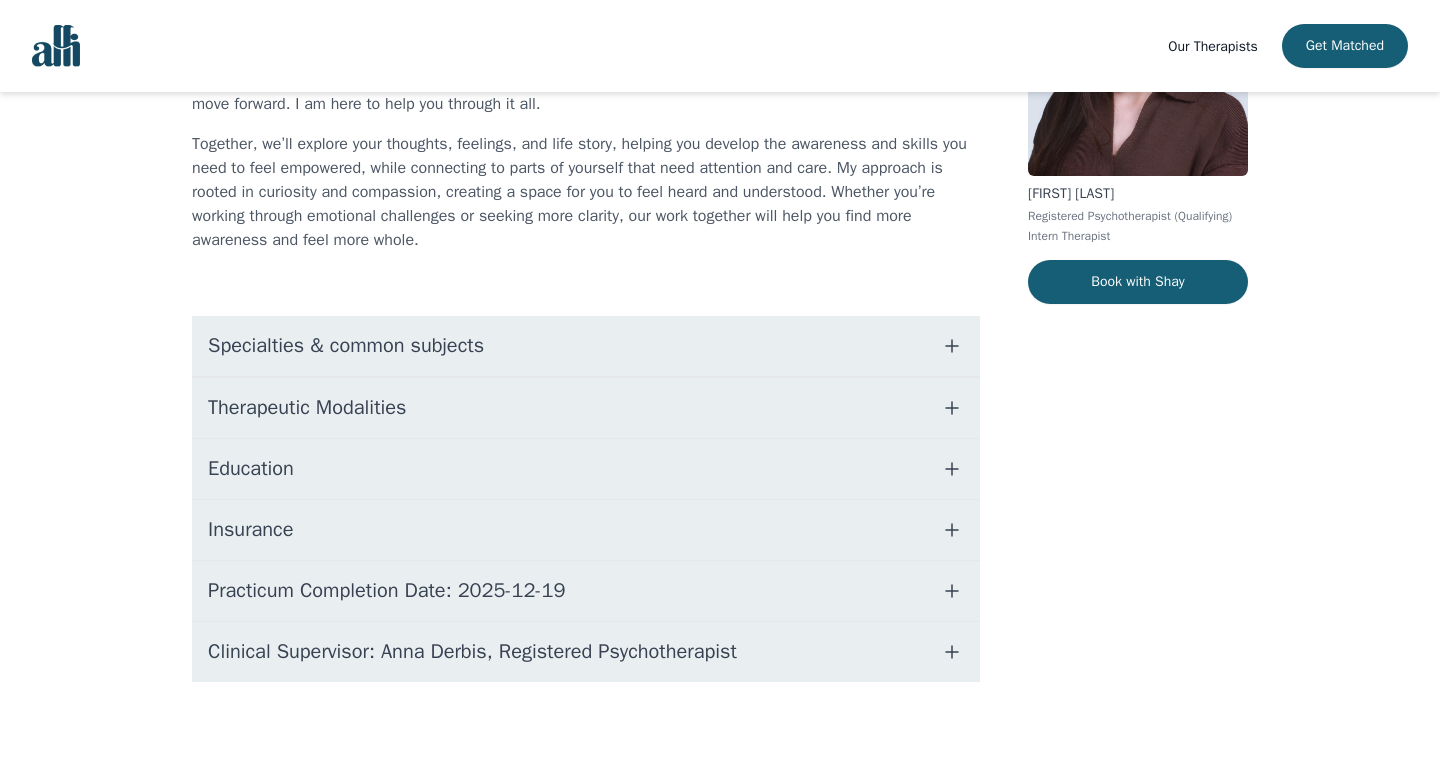 click on "Specialties & common subjects" at bounding box center (586, 346) 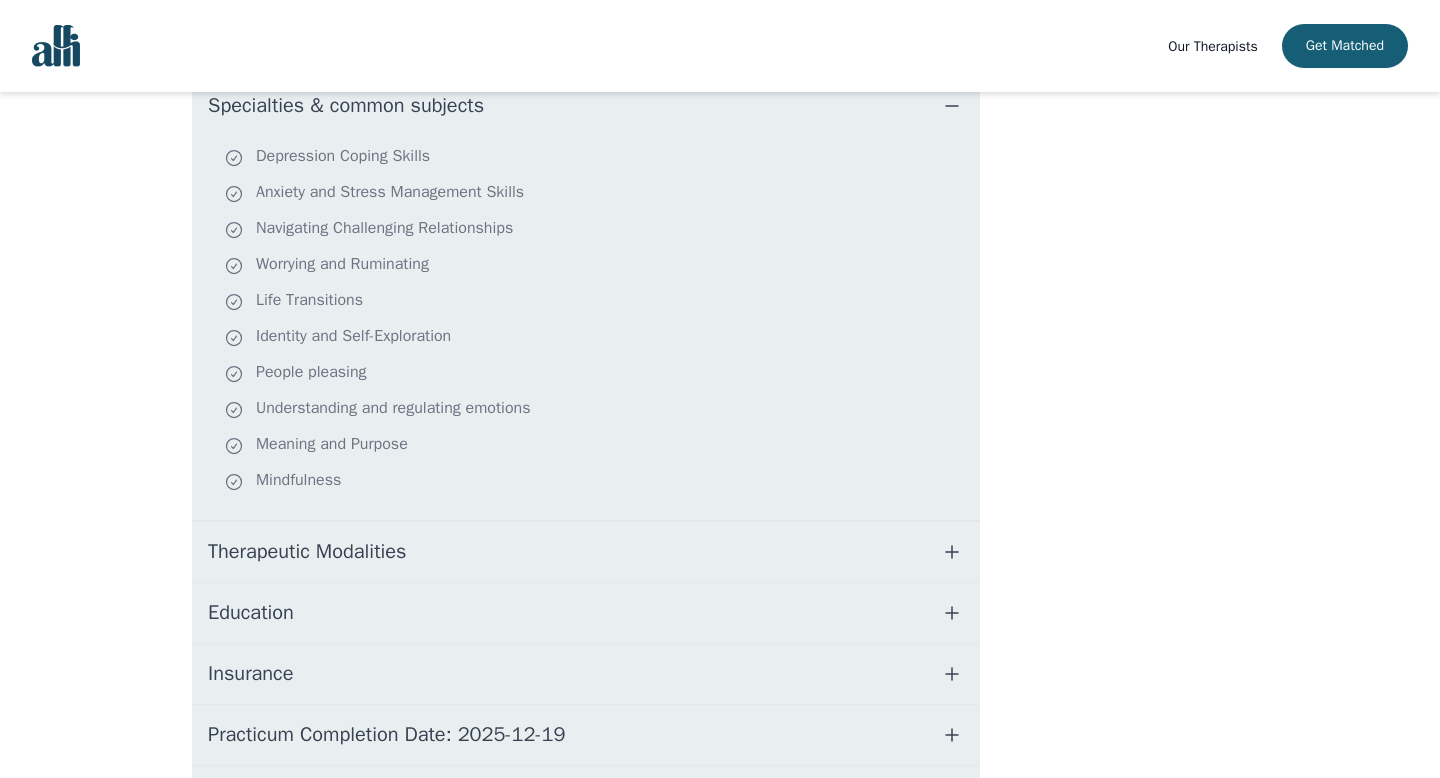 scroll, scrollTop: 571, scrollLeft: 0, axis: vertical 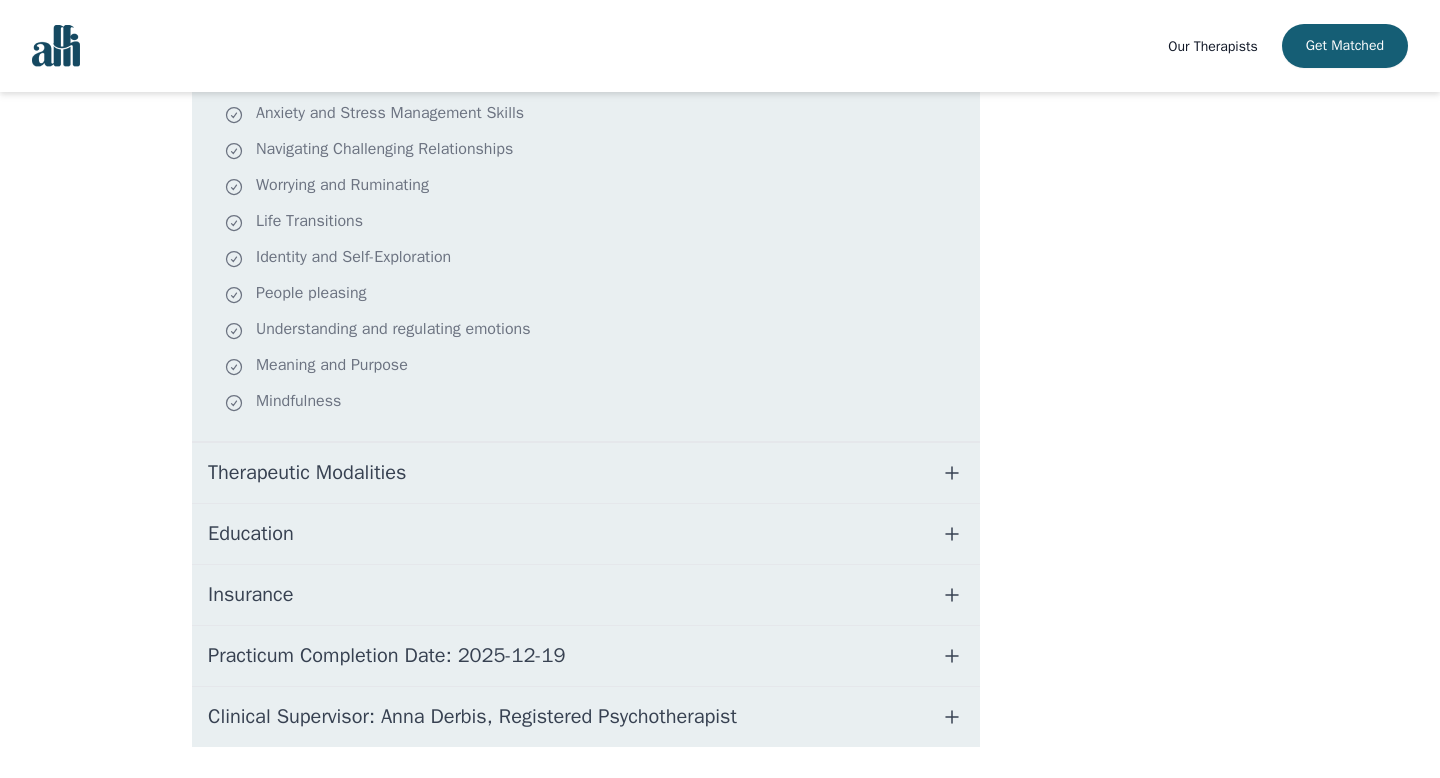 click on "Specialties & common subjects Depression Coping Skills Anxiety and Stress Management Skills Navigating Challenging Relationships Worrying and Ruminating Life Transitions Identity and Self-Exploration People pleasing Understanding and regulating emotions Meaning and Purpose Mindfulness" at bounding box center (586, 219) 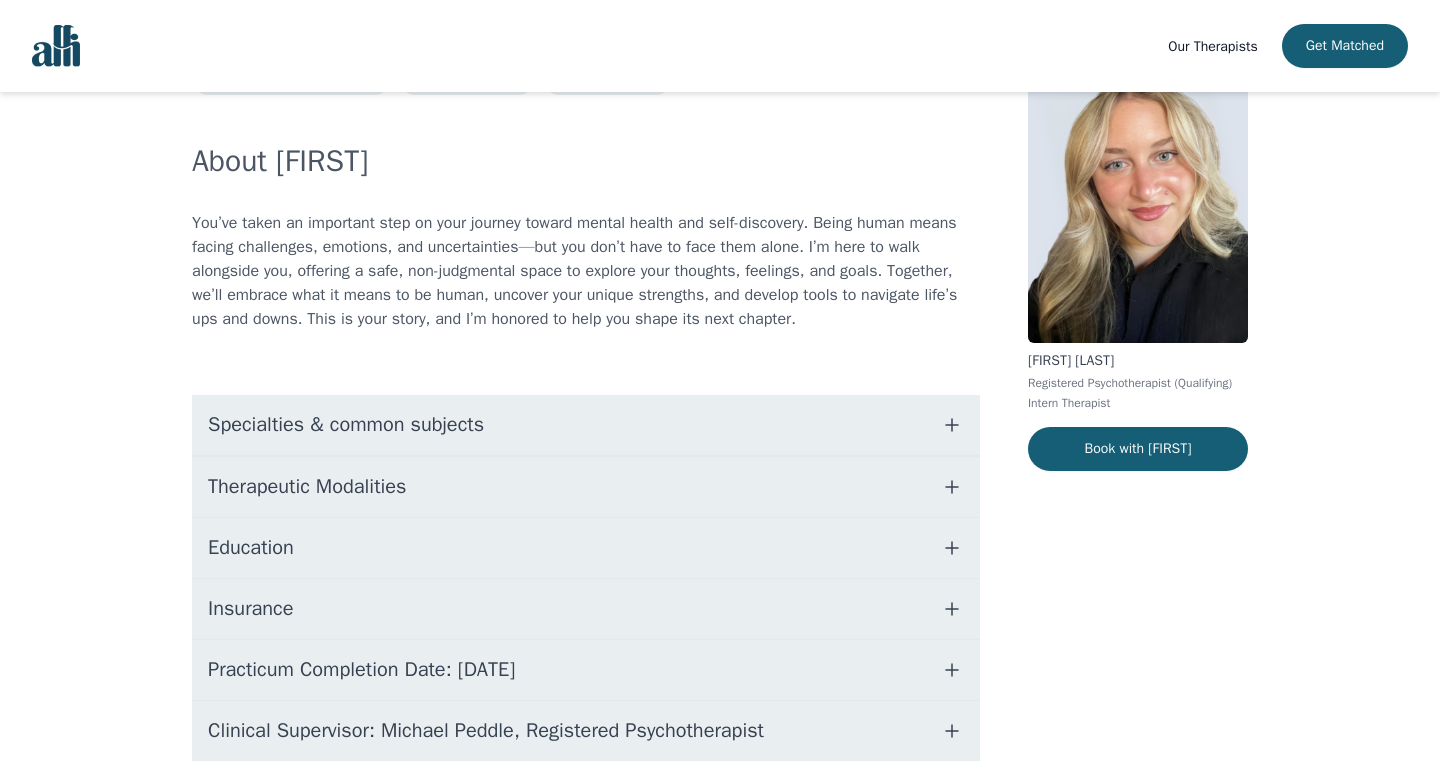 scroll, scrollTop: 109, scrollLeft: 0, axis: vertical 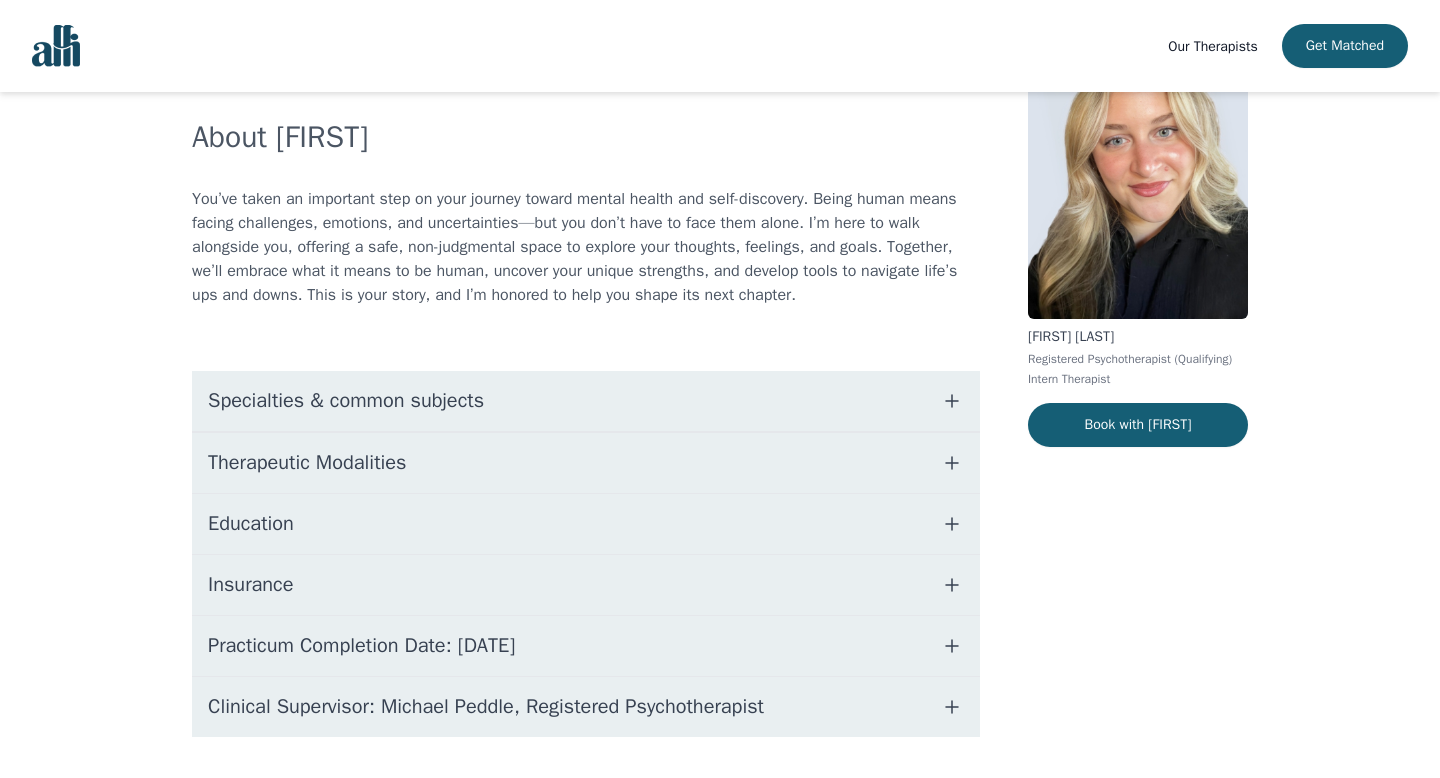 click on "Specialties & common subjects" at bounding box center [586, 401] 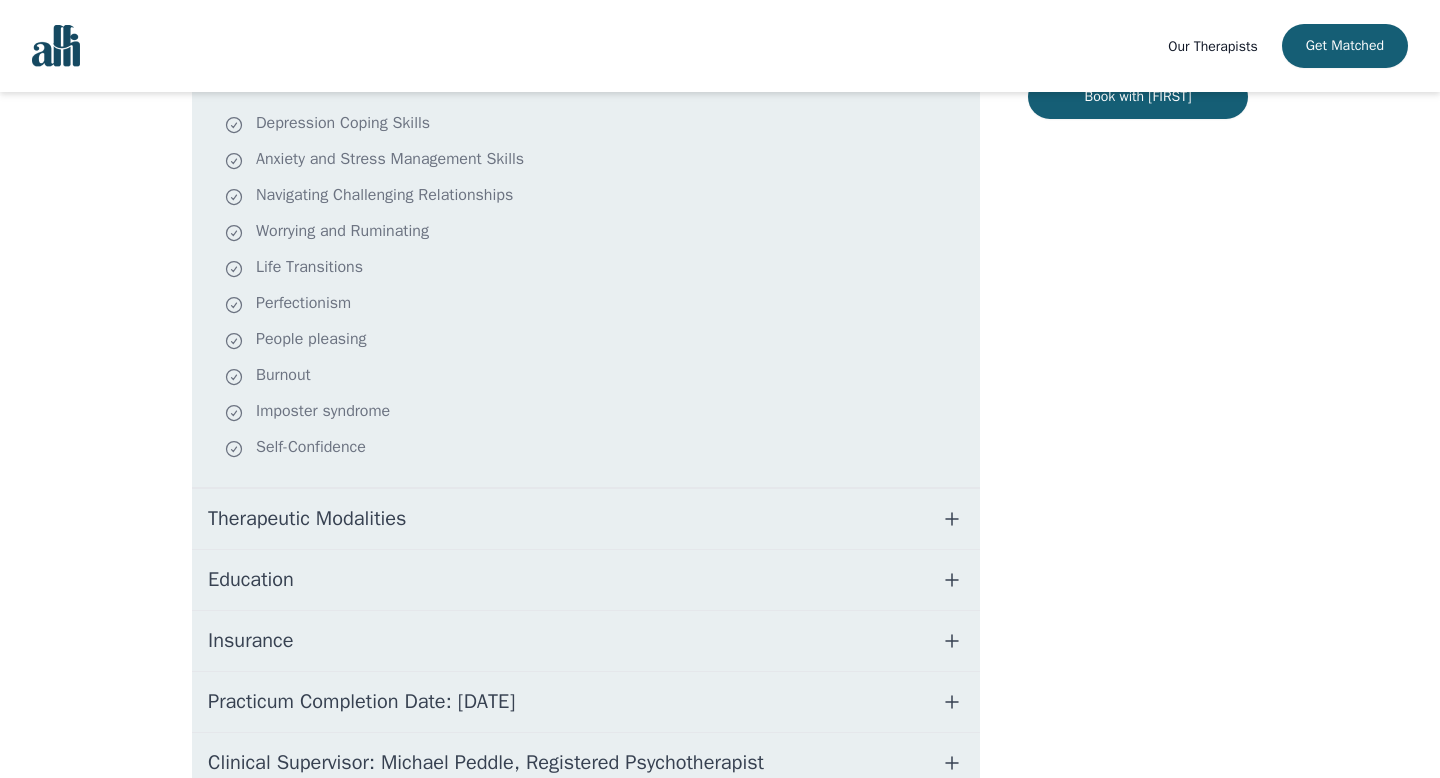 scroll, scrollTop: 432, scrollLeft: 0, axis: vertical 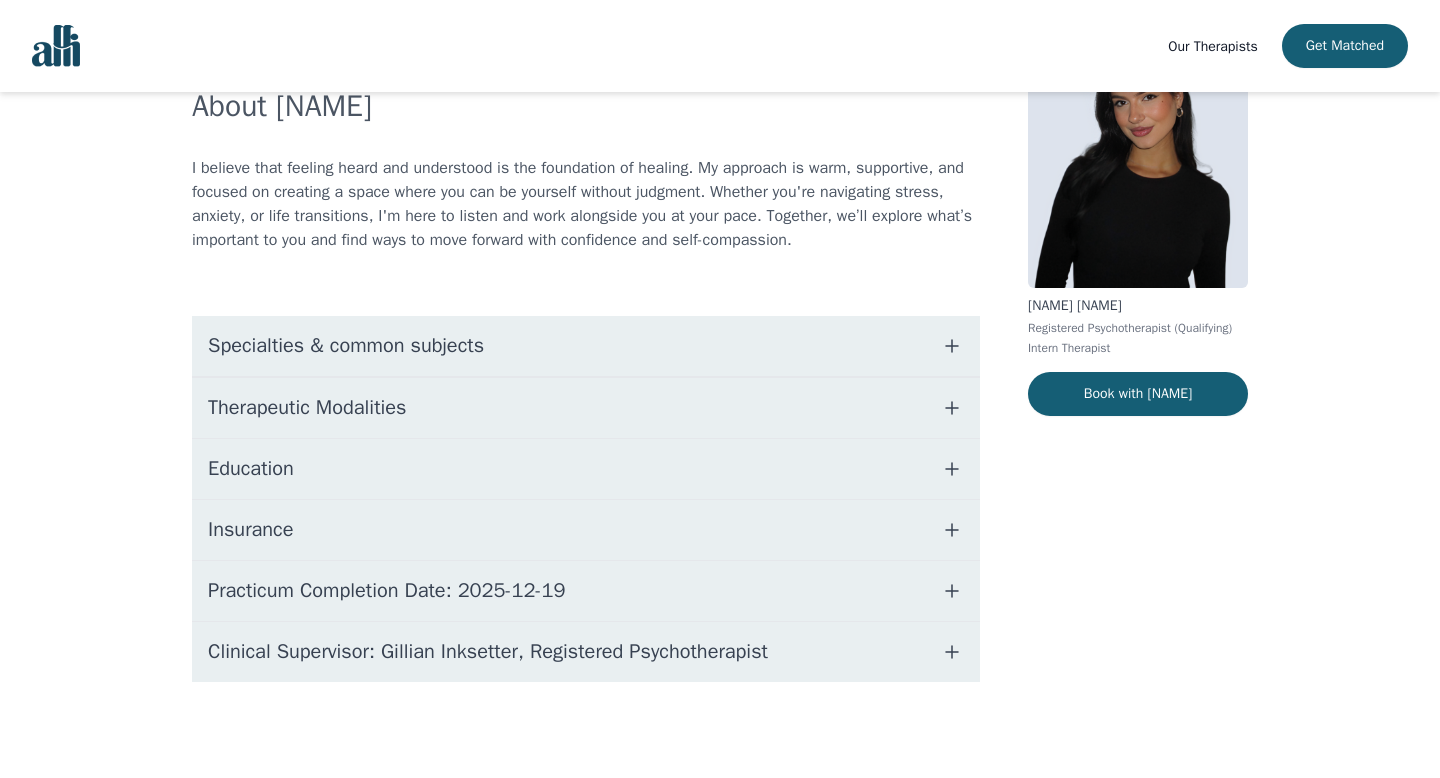 click on "Specialties & common subjects" at bounding box center (586, 346) 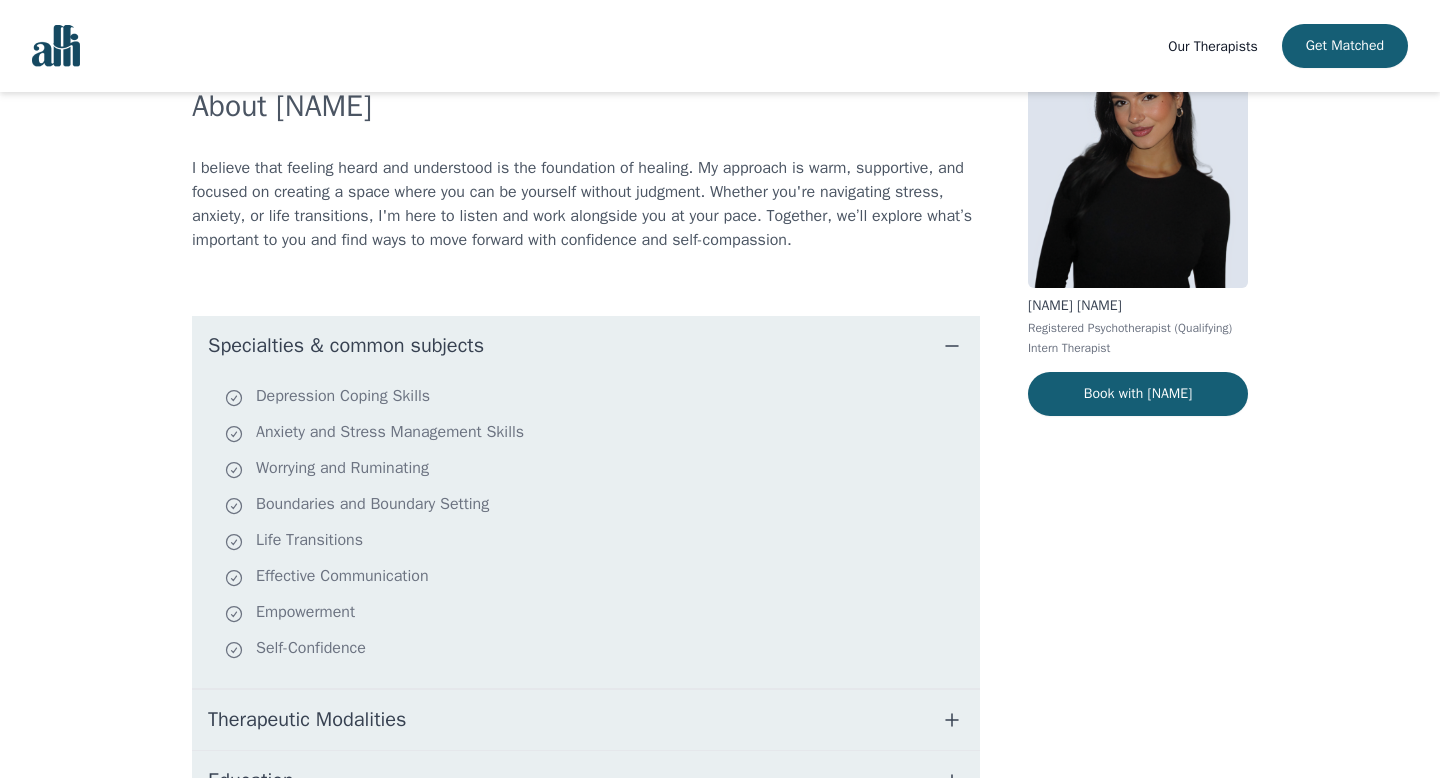 scroll, scrollTop: 139, scrollLeft: 0, axis: vertical 